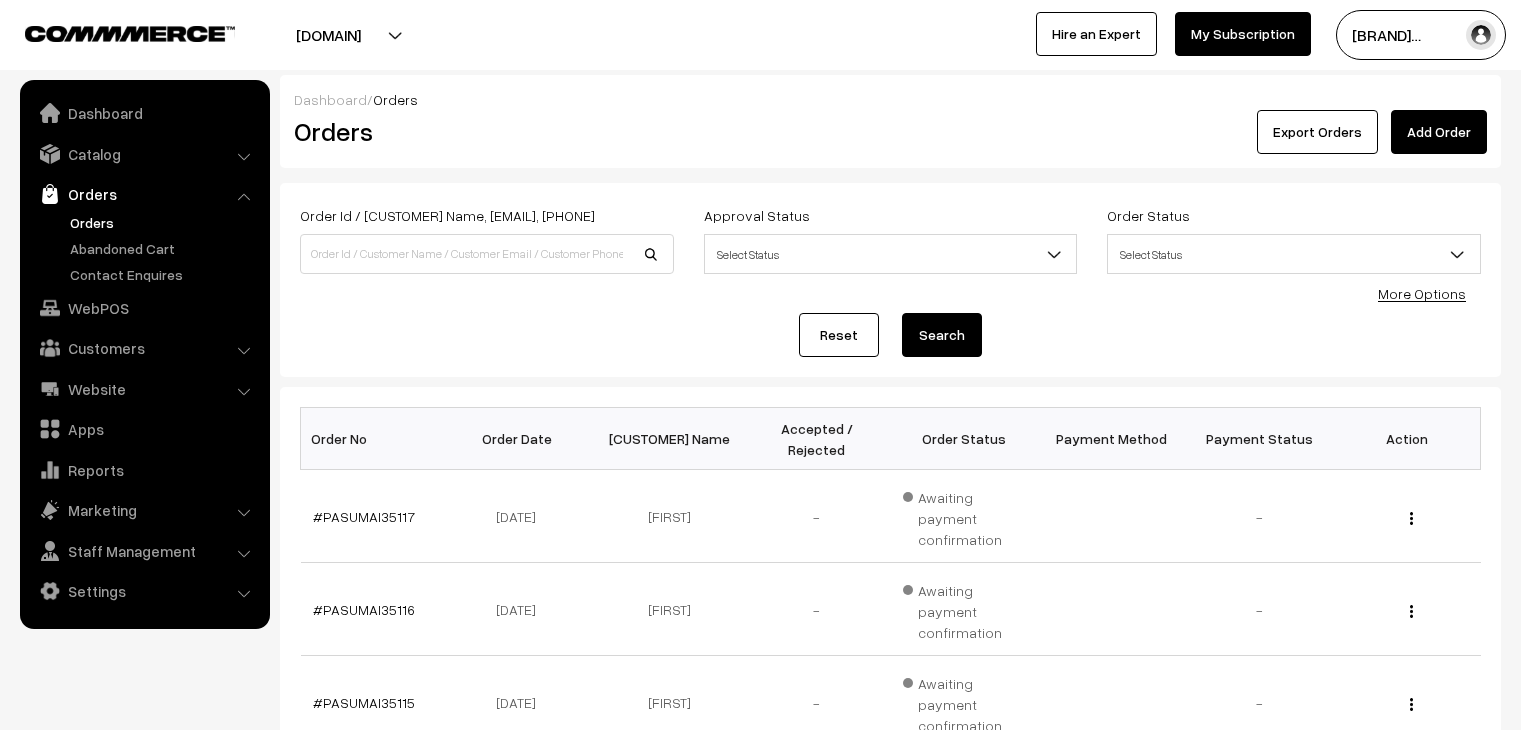 scroll, scrollTop: 0, scrollLeft: 0, axis: both 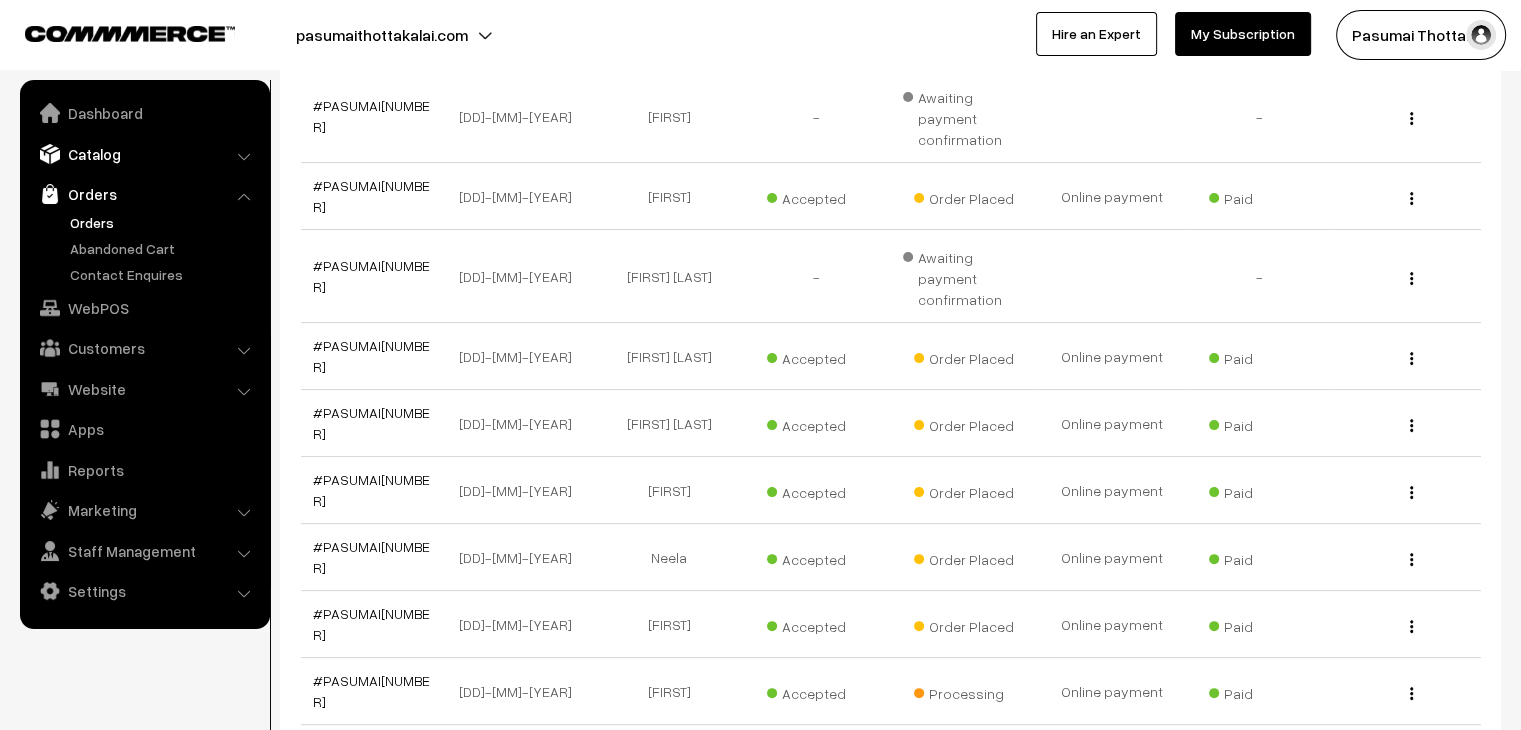click on "Catalog" at bounding box center (144, 154) 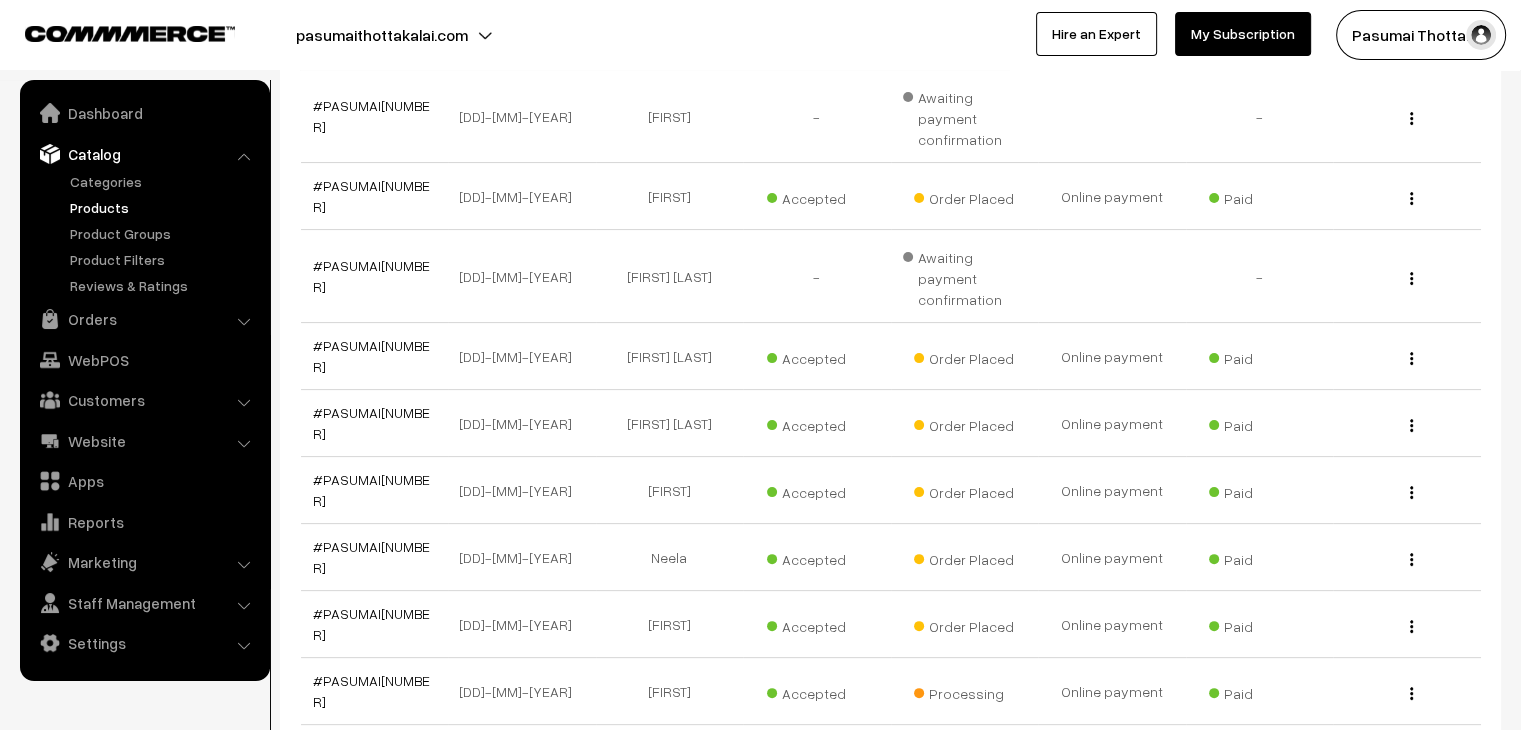click on "Products" at bounding box center [164, 207] 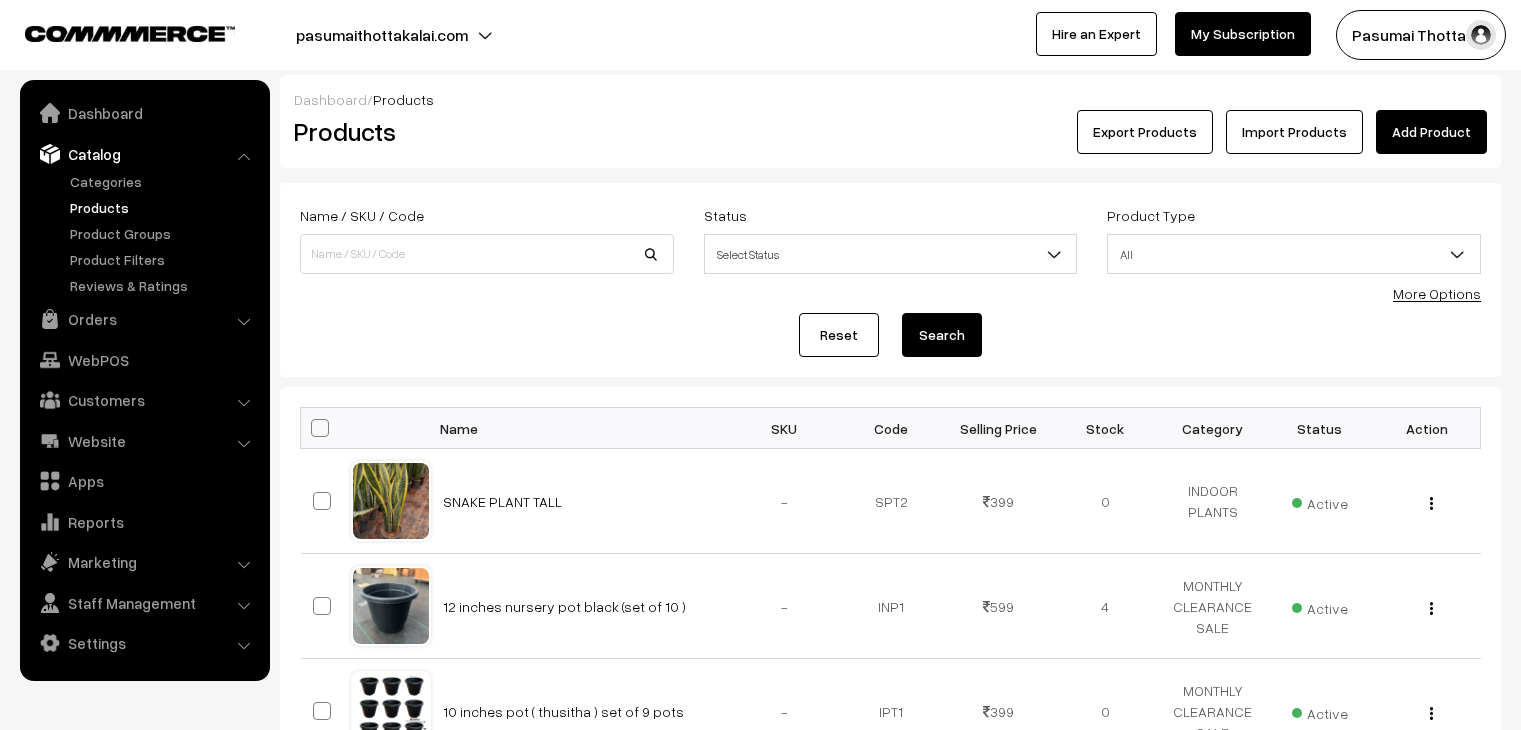scroll, scrollTop: 0, scrollLeft: 0, axis: both 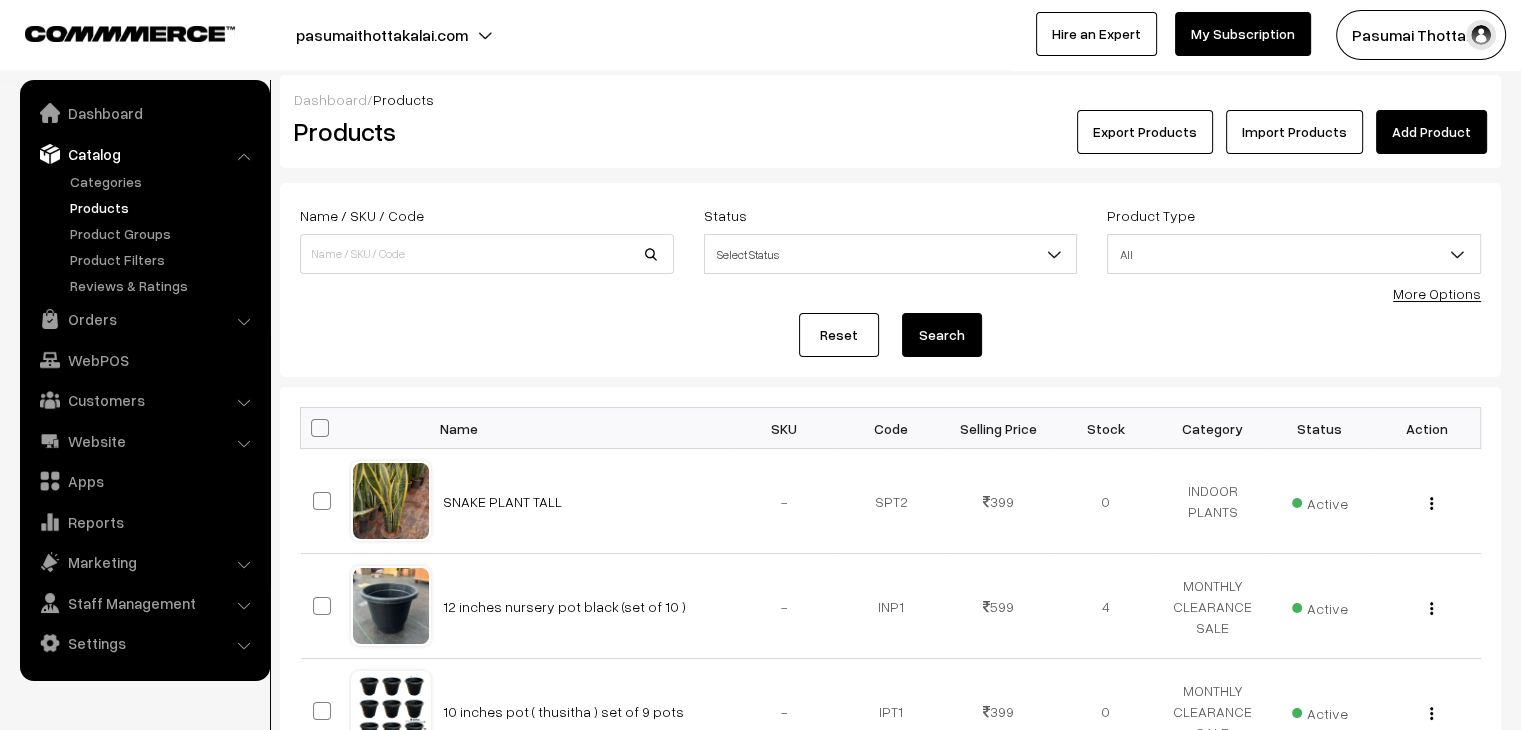 click at bounding box center [487, 254] 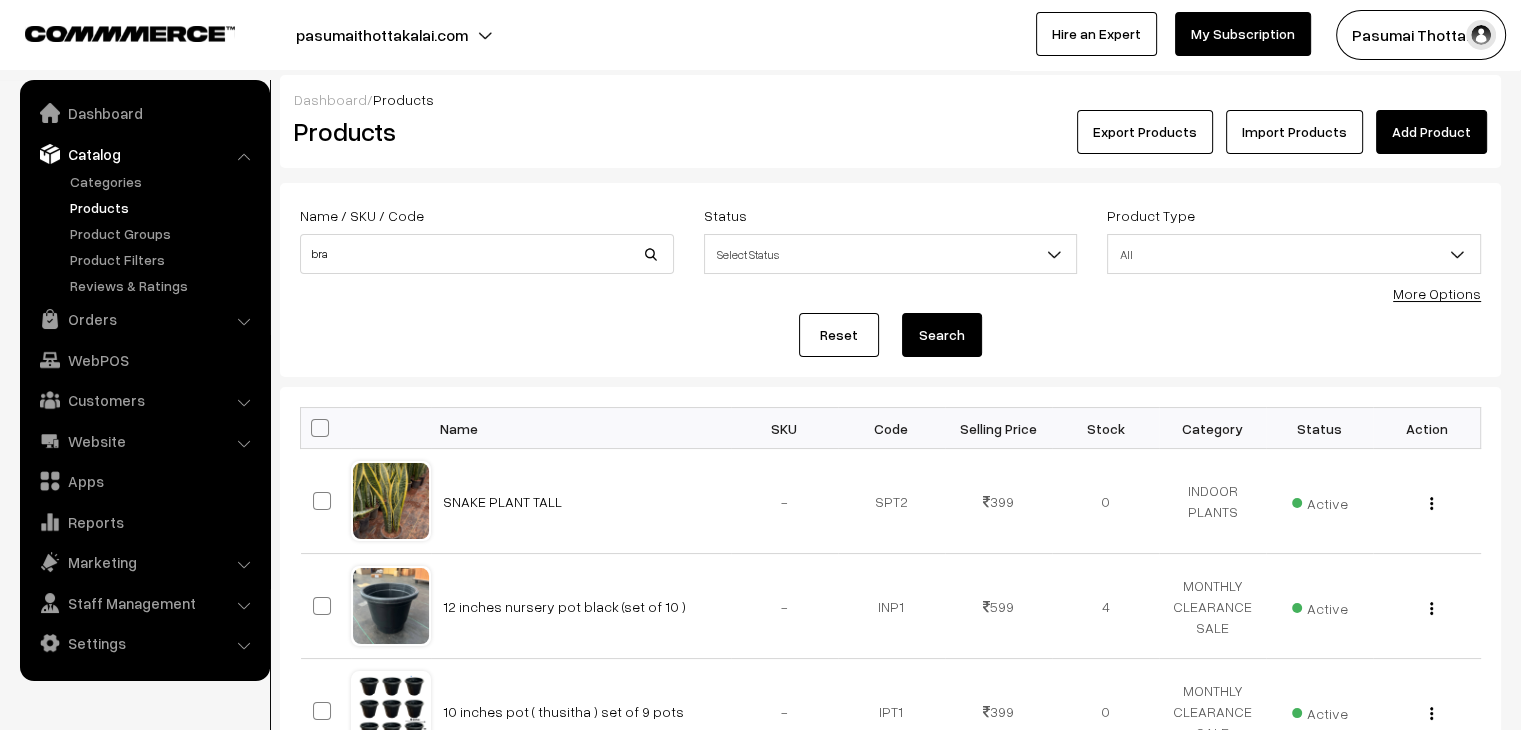 type on "bra" 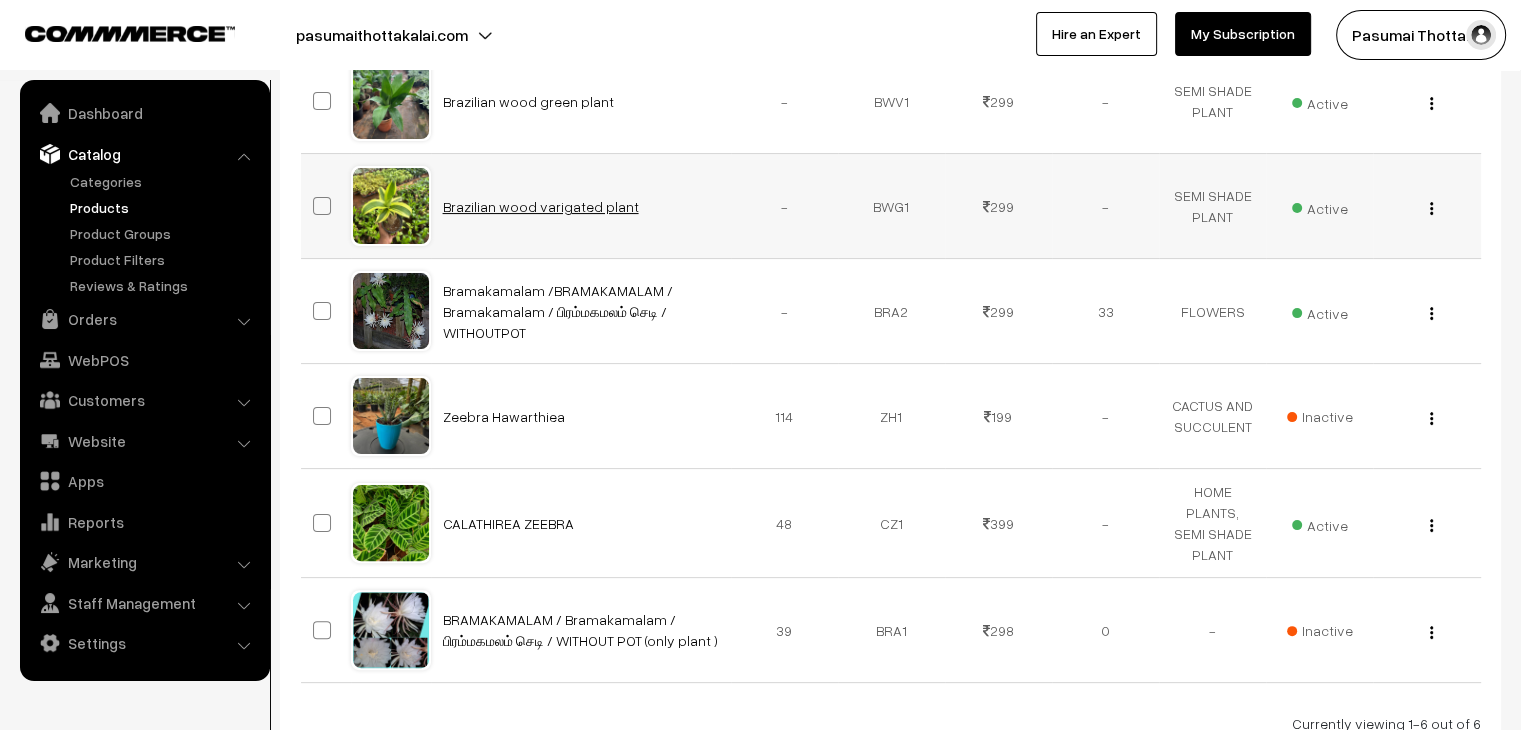 scroll, scrollTop: 500, scrollLeft: 0, axis: vertical 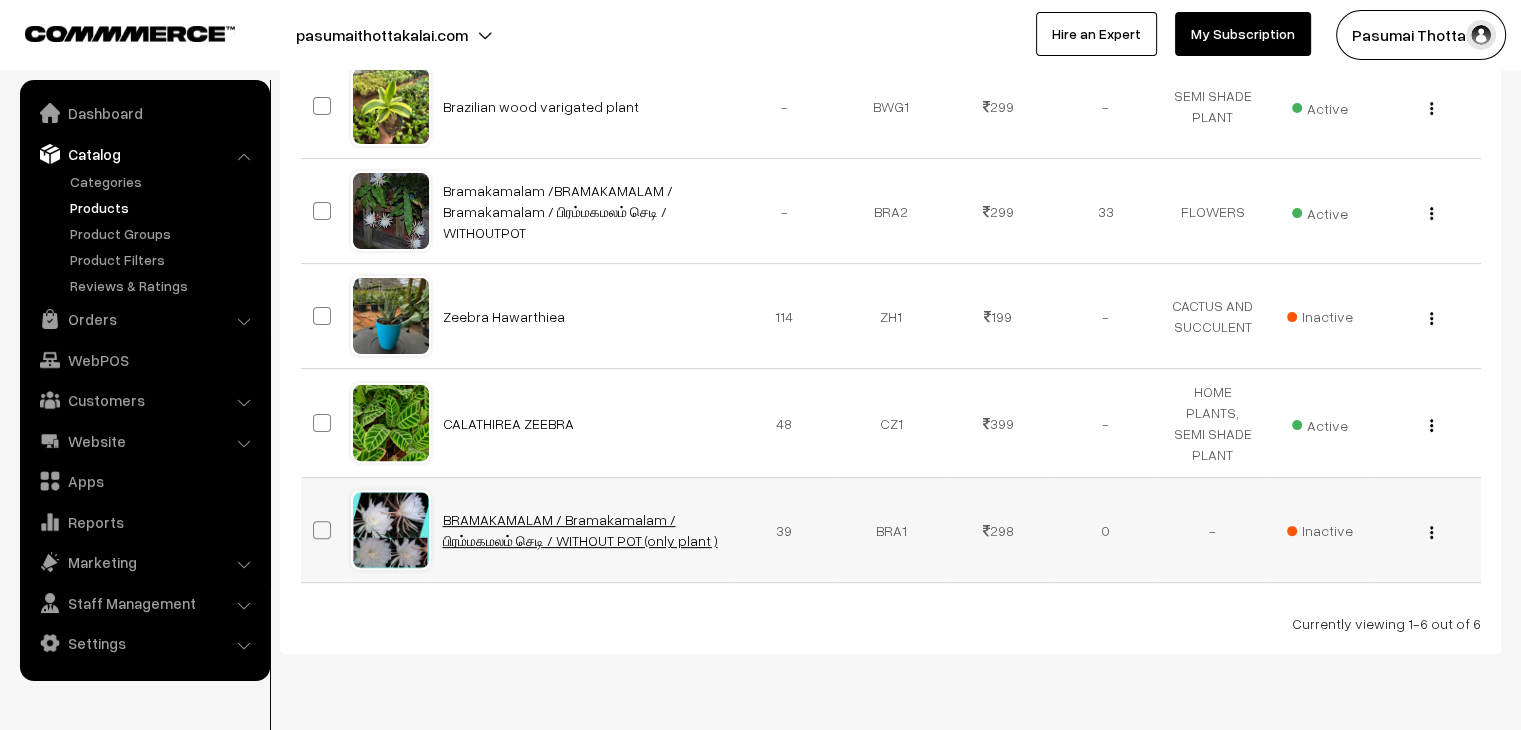 click on "BRAMAKAMALAM  / Bramakamalam / பிரம்மகமலம் செடி / WITHOUT POT  (only plant )" at bounding box center (580, 530) 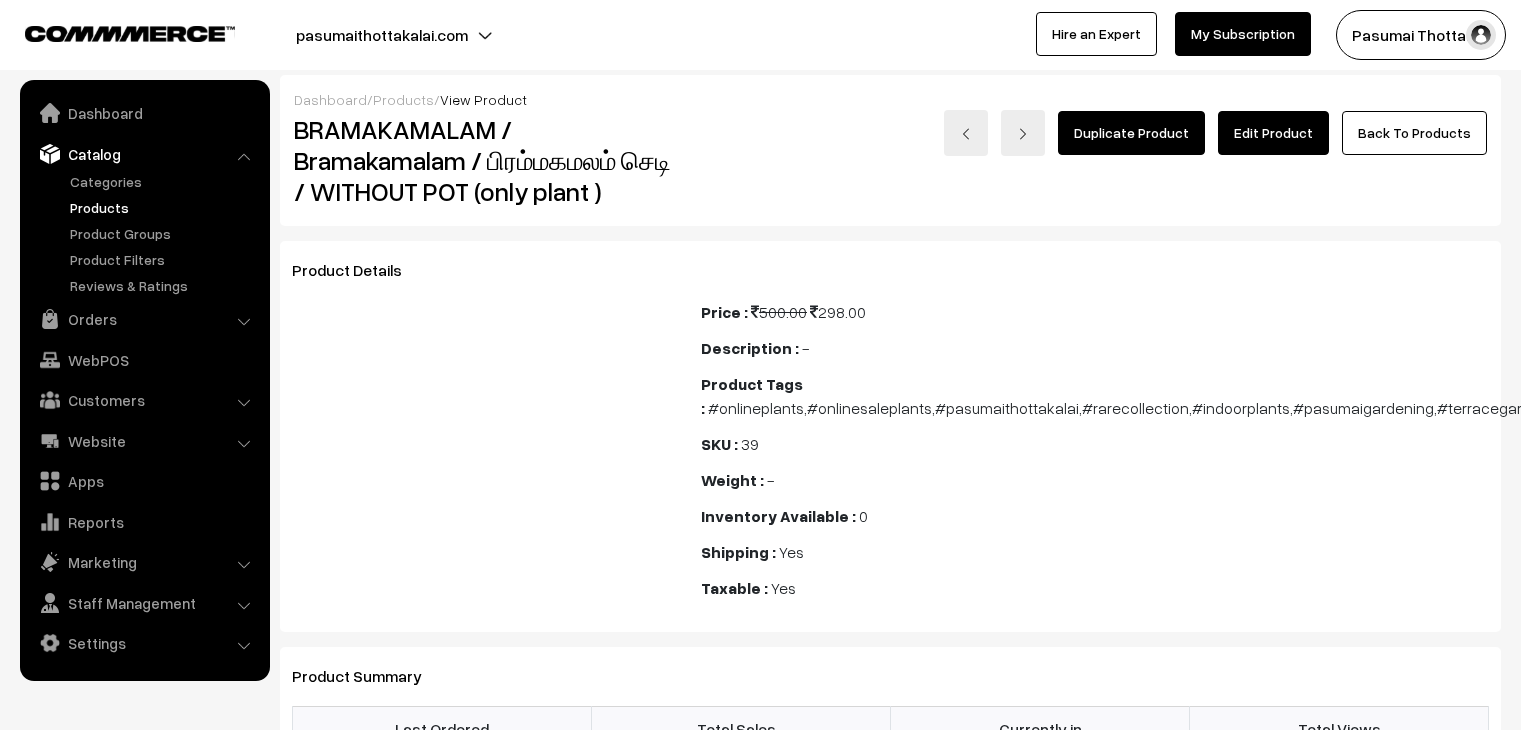 scroll, scrollTop: 0, scrollLeft: 0, axis: both 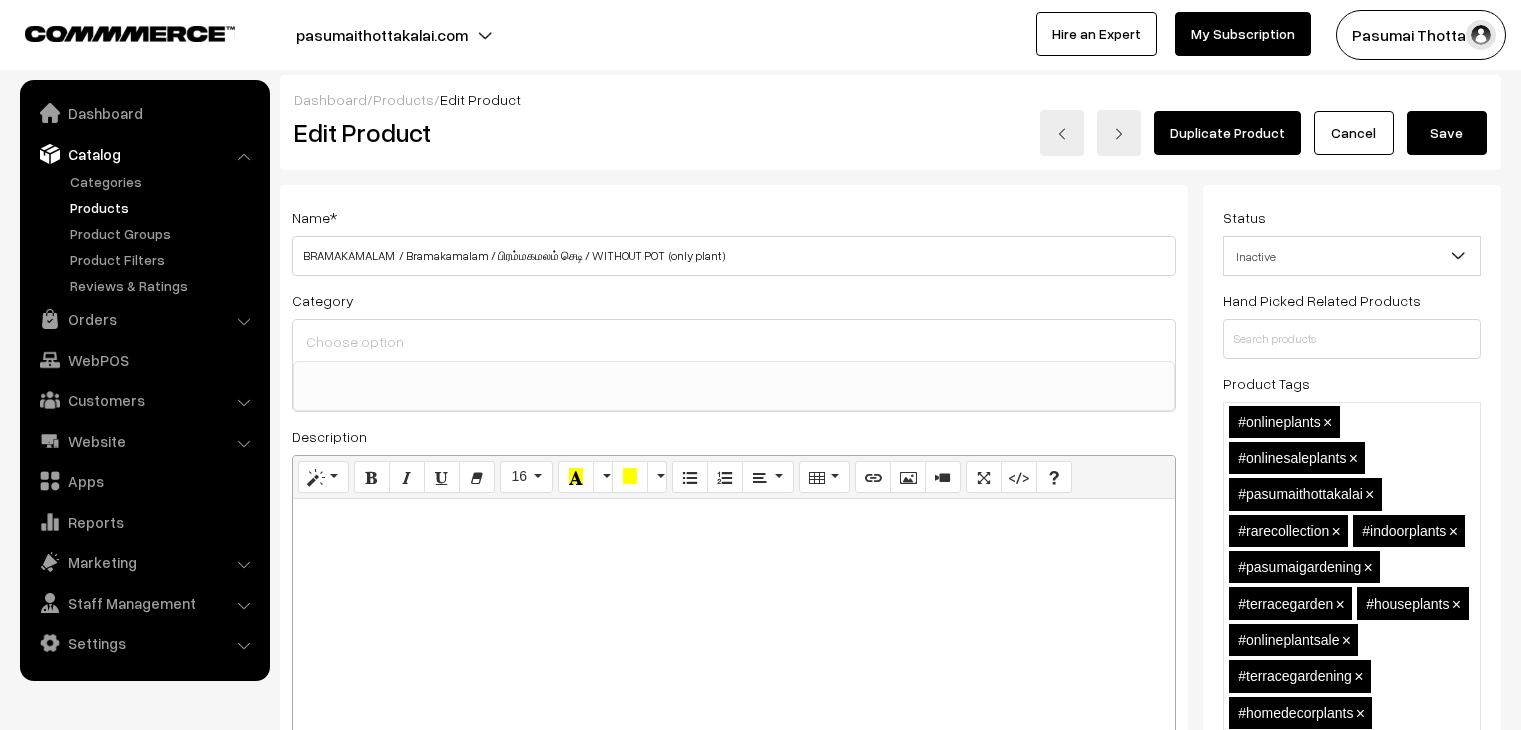select 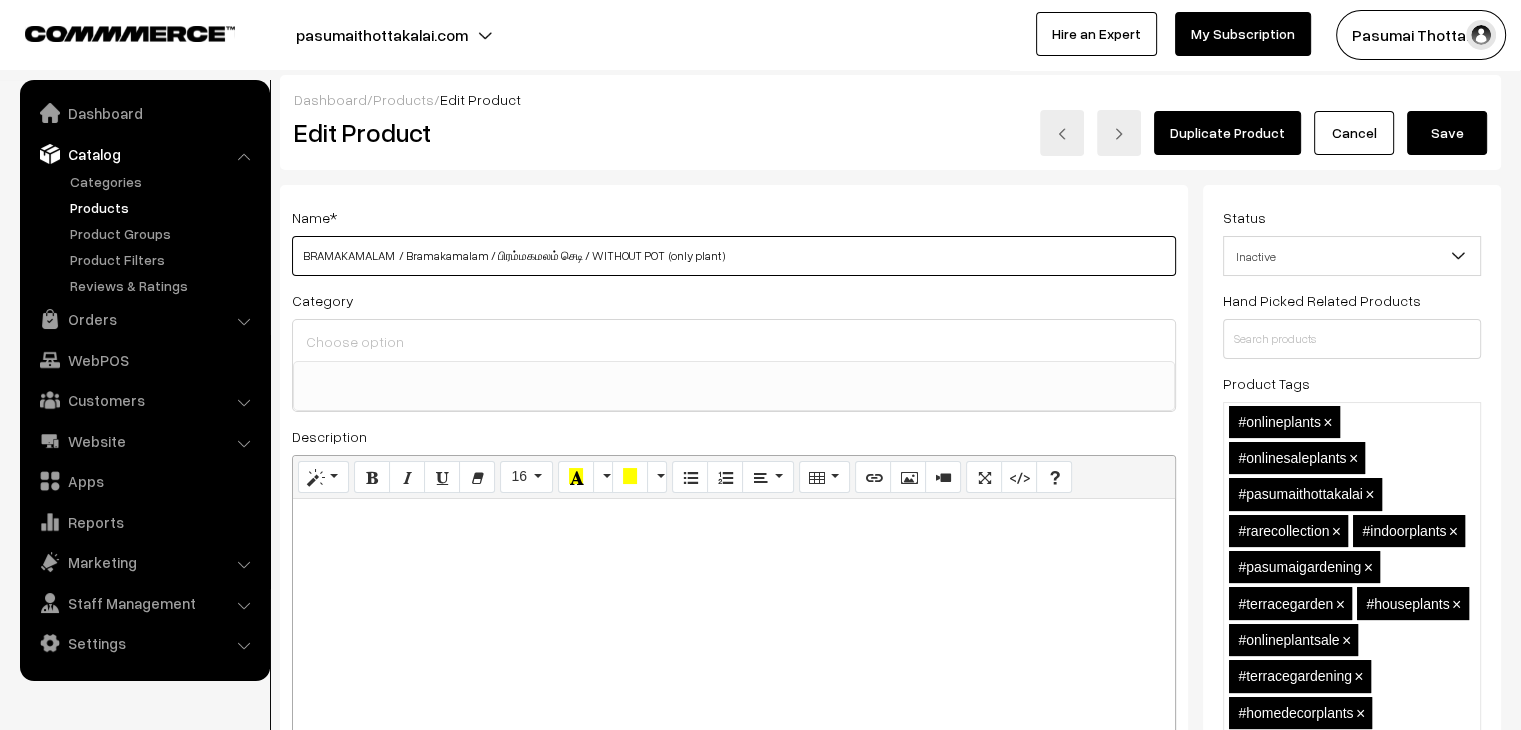 click on "BRAMAKAMALAM  / Bramakamalam / பிரம்மகமலம் செடி / WITHOUT POT  (only plant )" at bounding box center (734, 256) 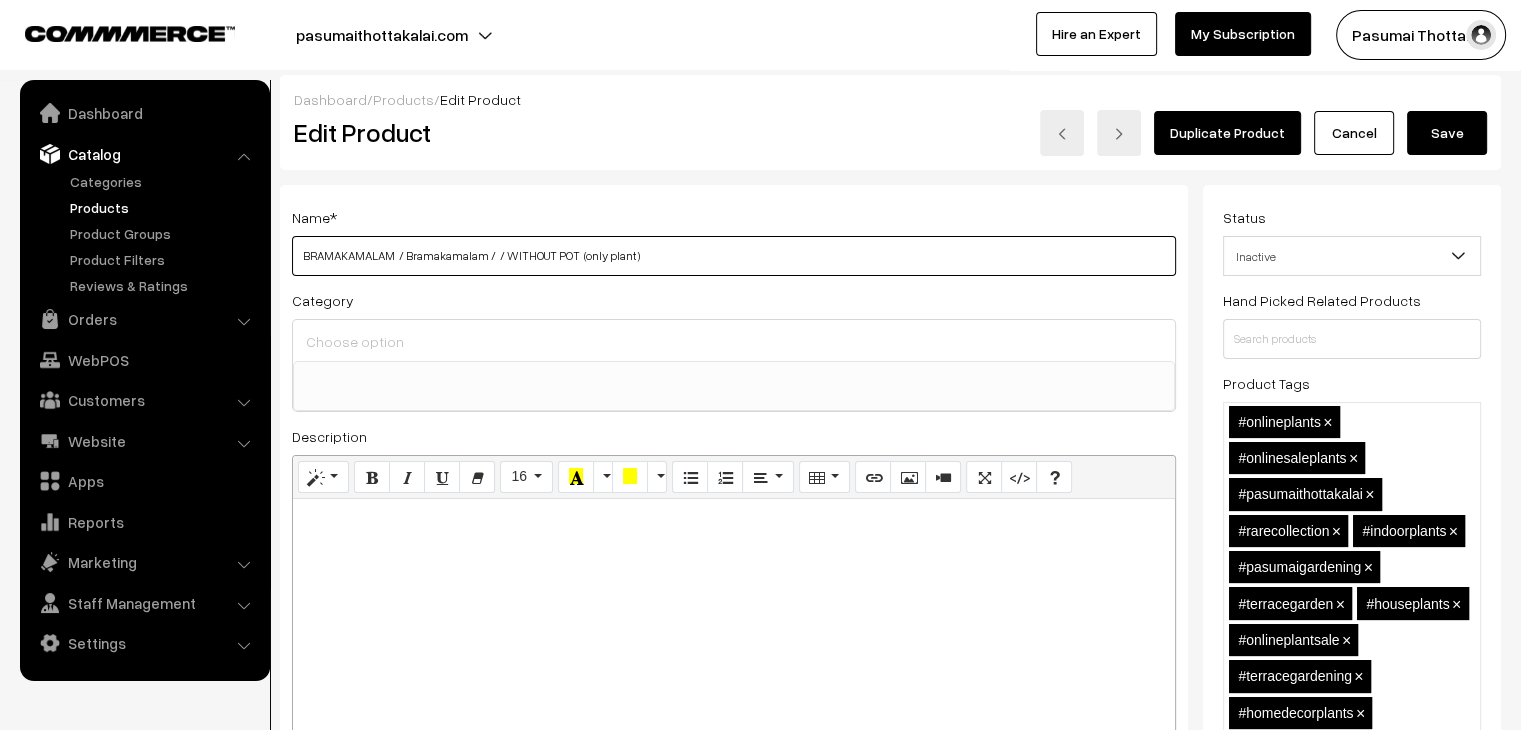 click on "BRAMAKAMALAM  / Bramakamalam /  / WITHOUT POT  (only plant )" at bounding box center [734, 256] 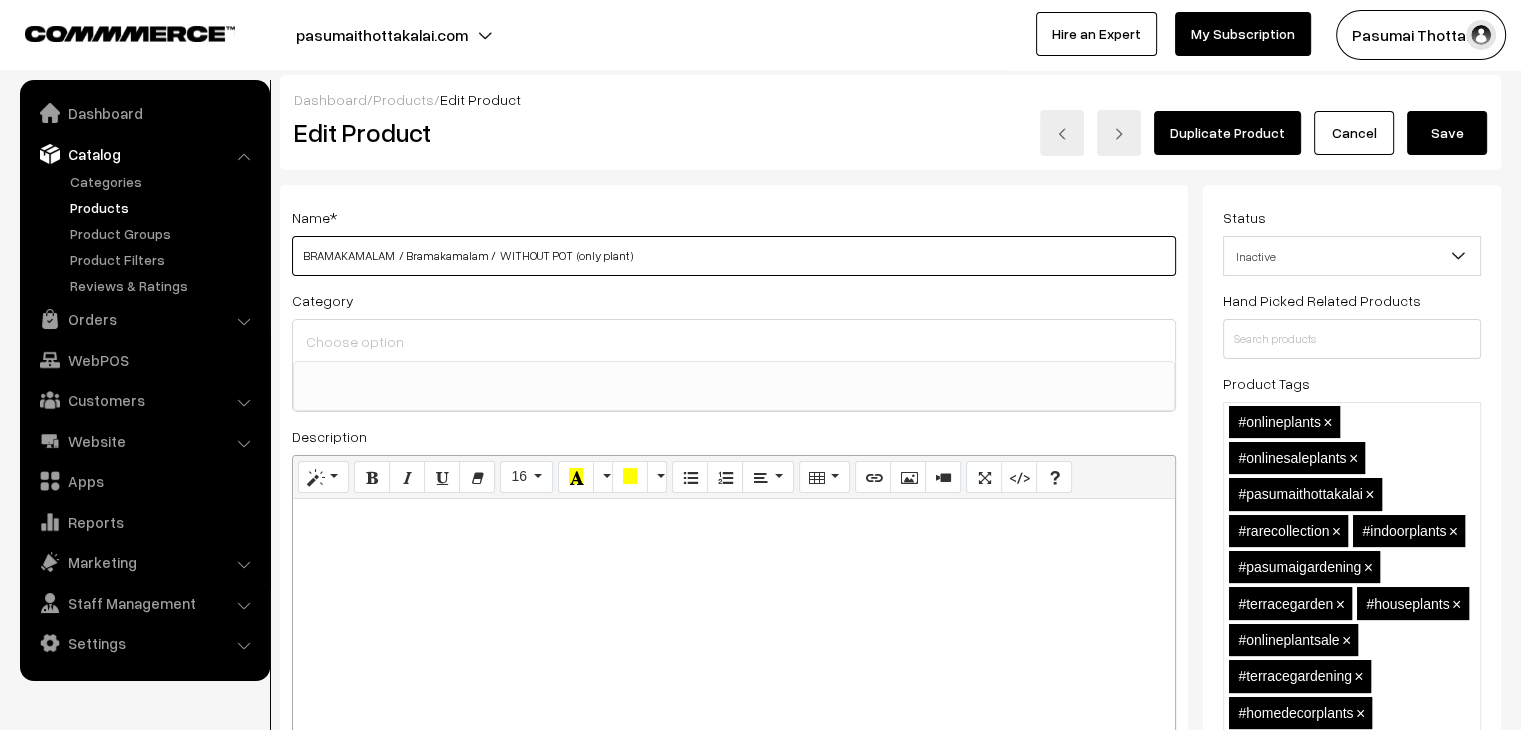 type on "BRAMAKAMALAM  / Bramakamalam /  WITHOUT POT  (only plant )" 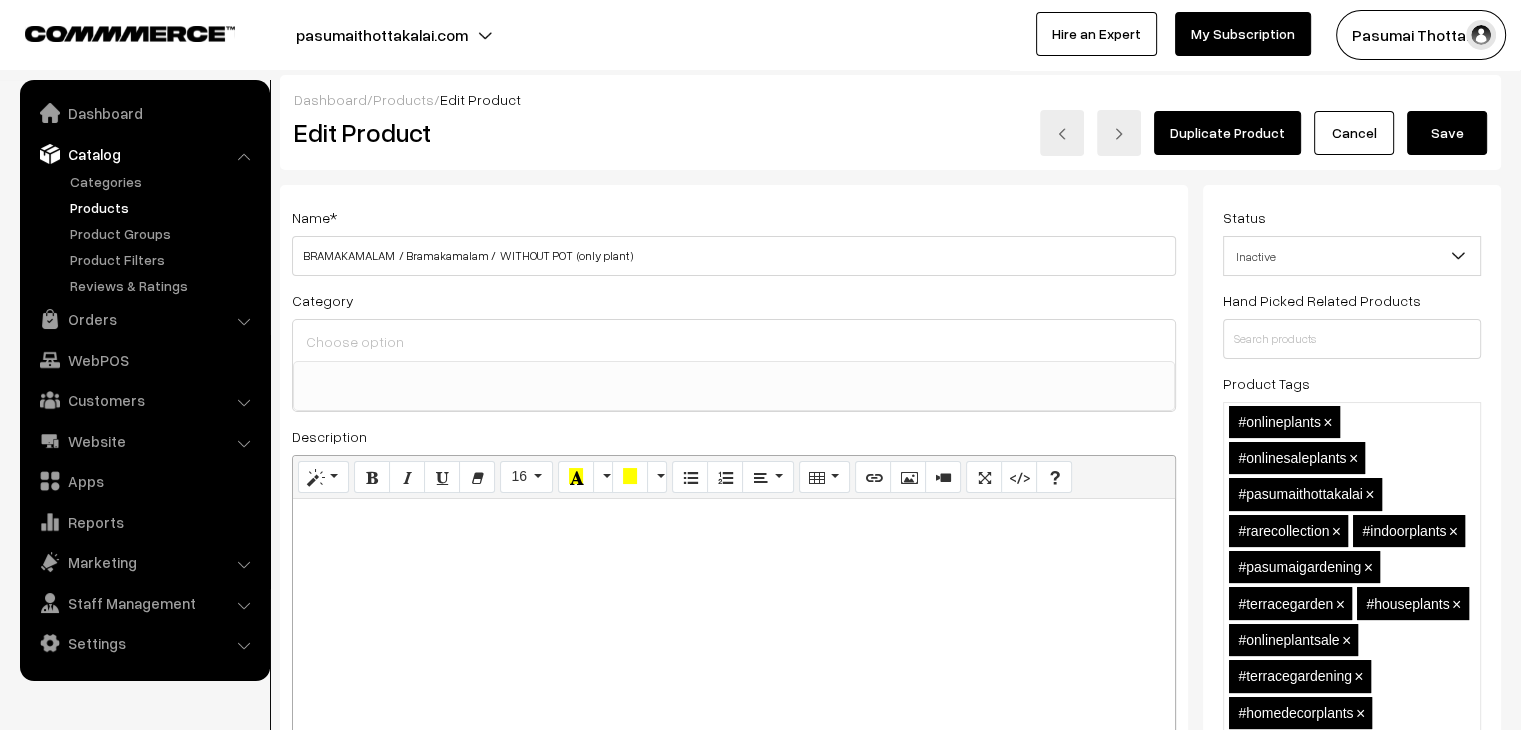 click at bounding box center [734, 342] 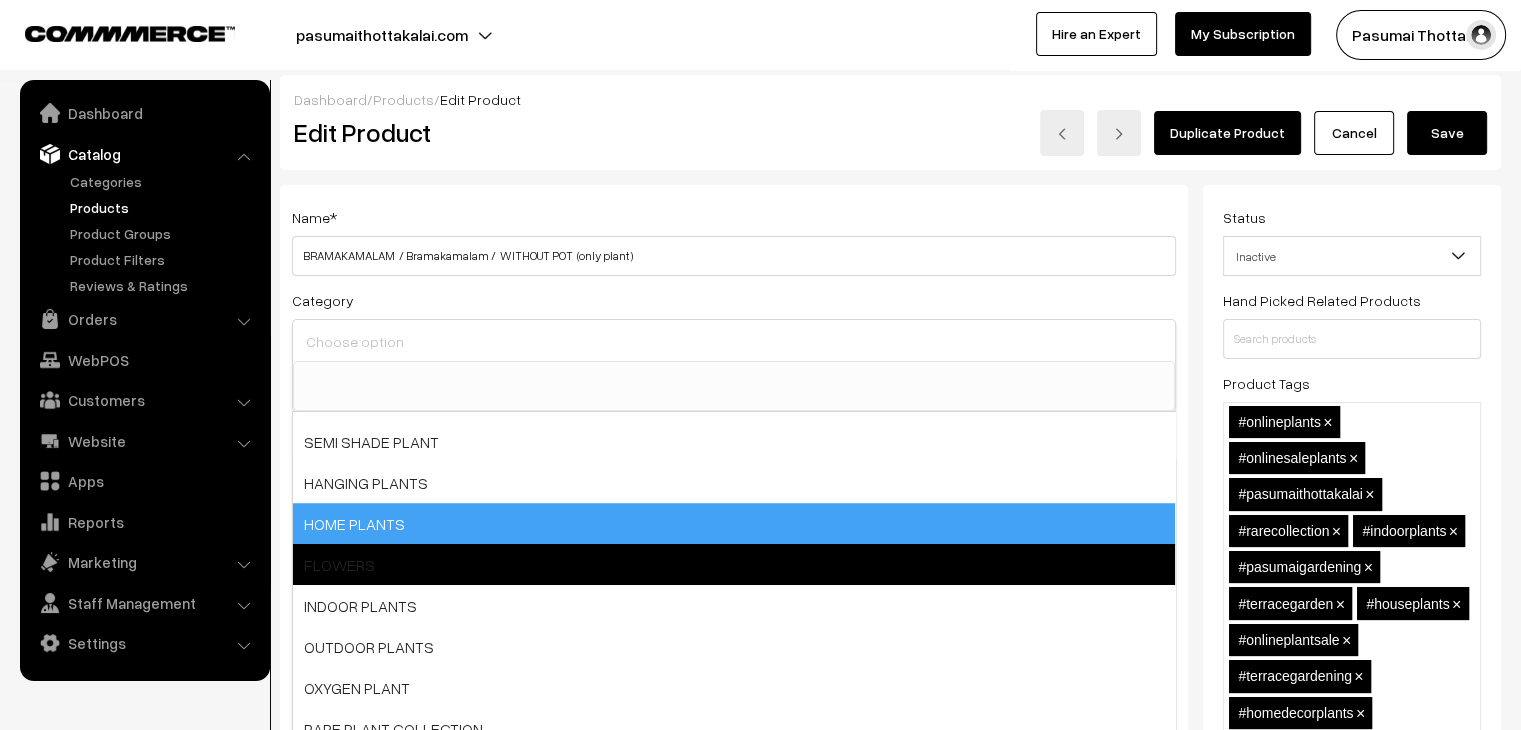 scroll, scrollTop: 200, scrollLeft: 0, axis: vertical 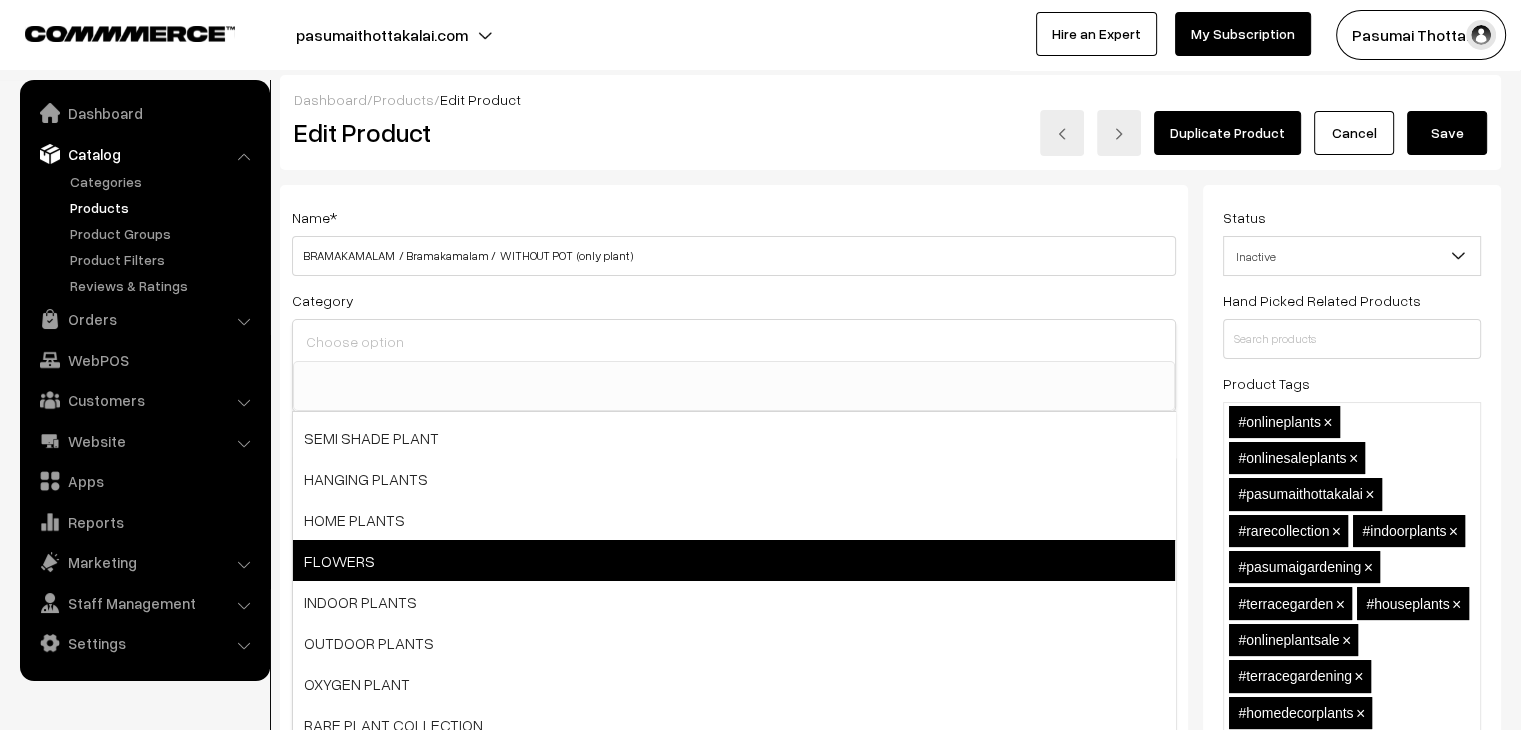 click on "FLOWERS" at bounding box center [734, 560] 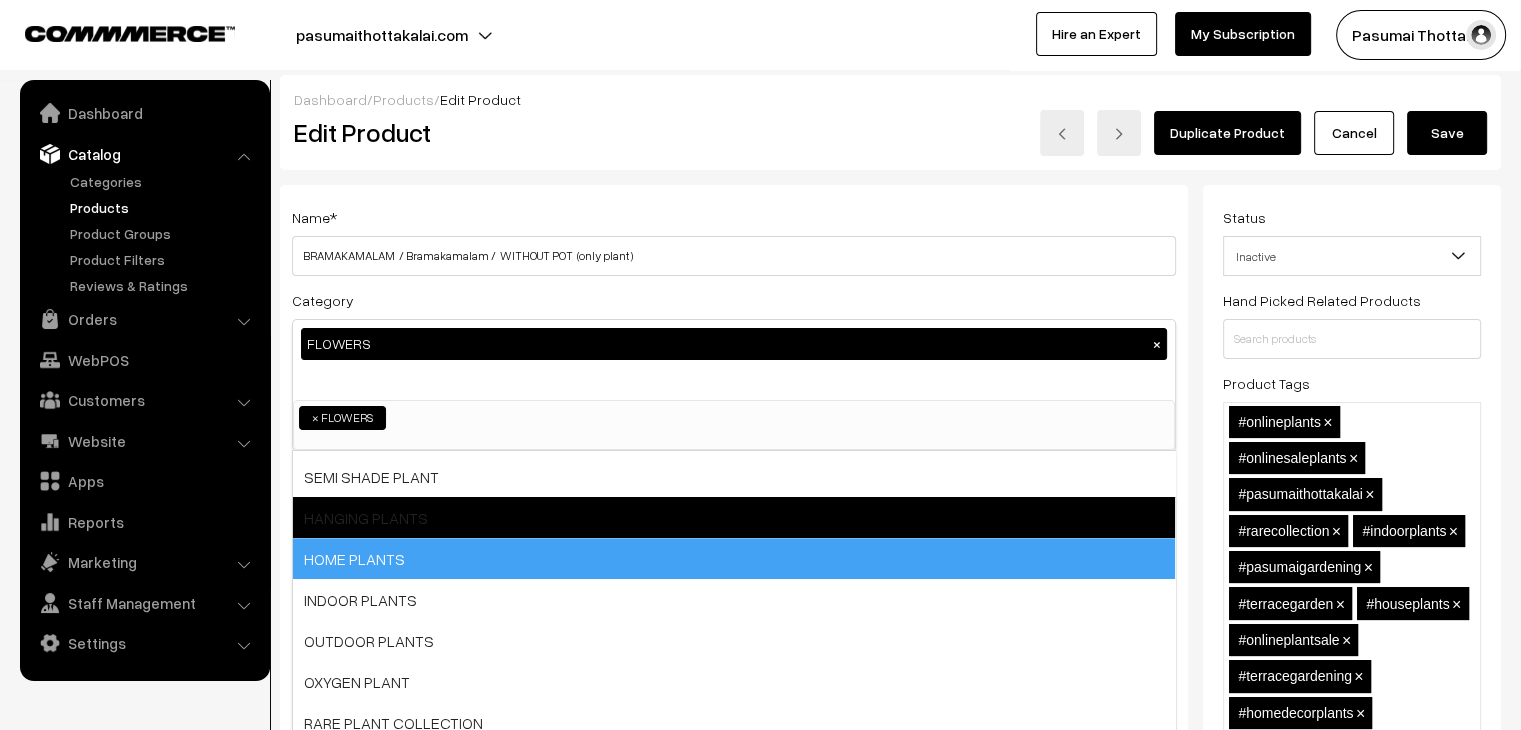 scroll, scrollTop: 80, scrollLeft: 0, axis: vertical 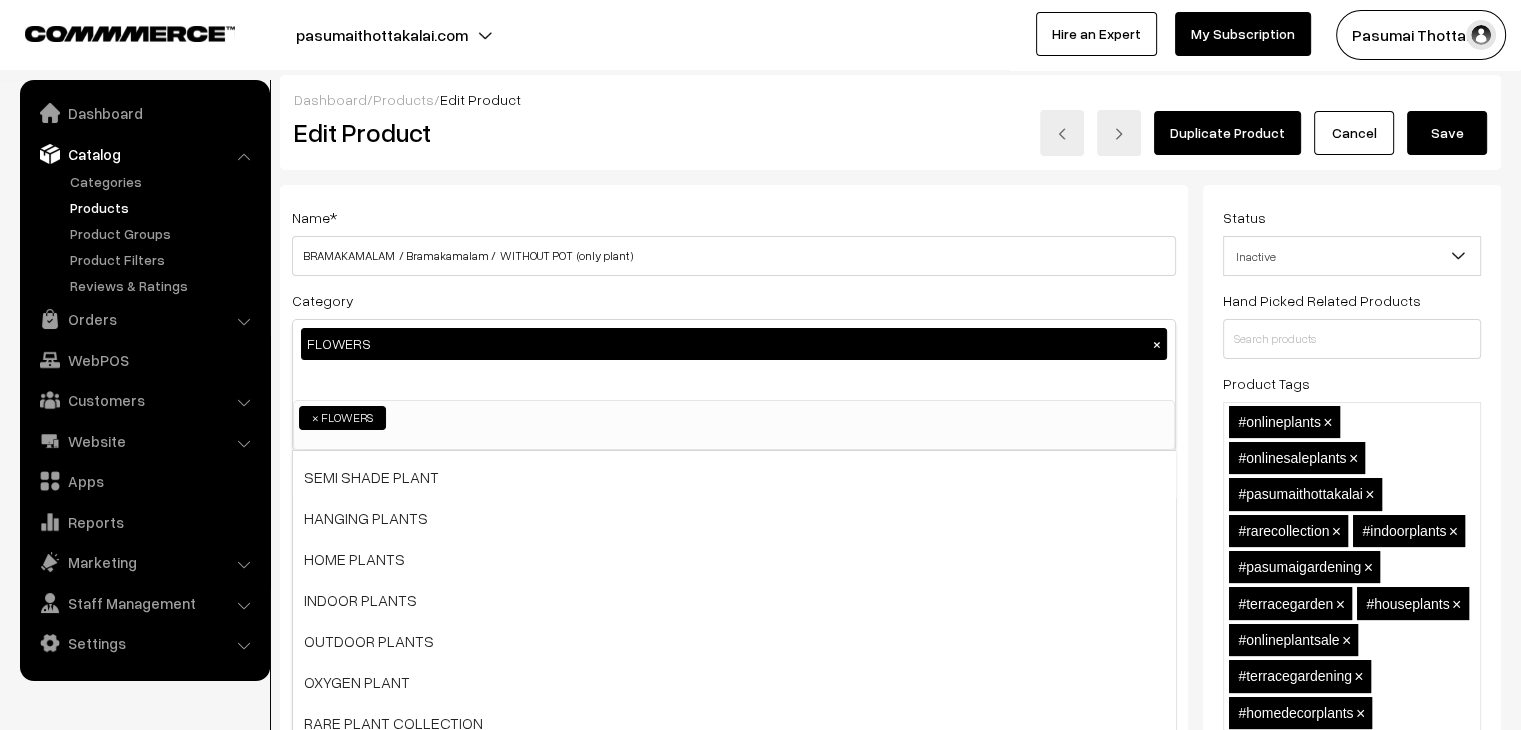 click on "Category
FLOWERS ×
GARDENING KIT
MONTHLY CLEARANCE SALE
TERRACE GARDENING KITS
TERRACE GARDENING KITS > GROWBAGS
CACTUS AND SUCCULENT
SEMI SHADE PLANT
HANGING PLANTS
HOME PLANTS
FLOWERS
INDOOR PLANTS
OUTDOOR PLANTS OXYGEN PLANT RARE PLANT COLLECTION" at bounding box center [734, 369] 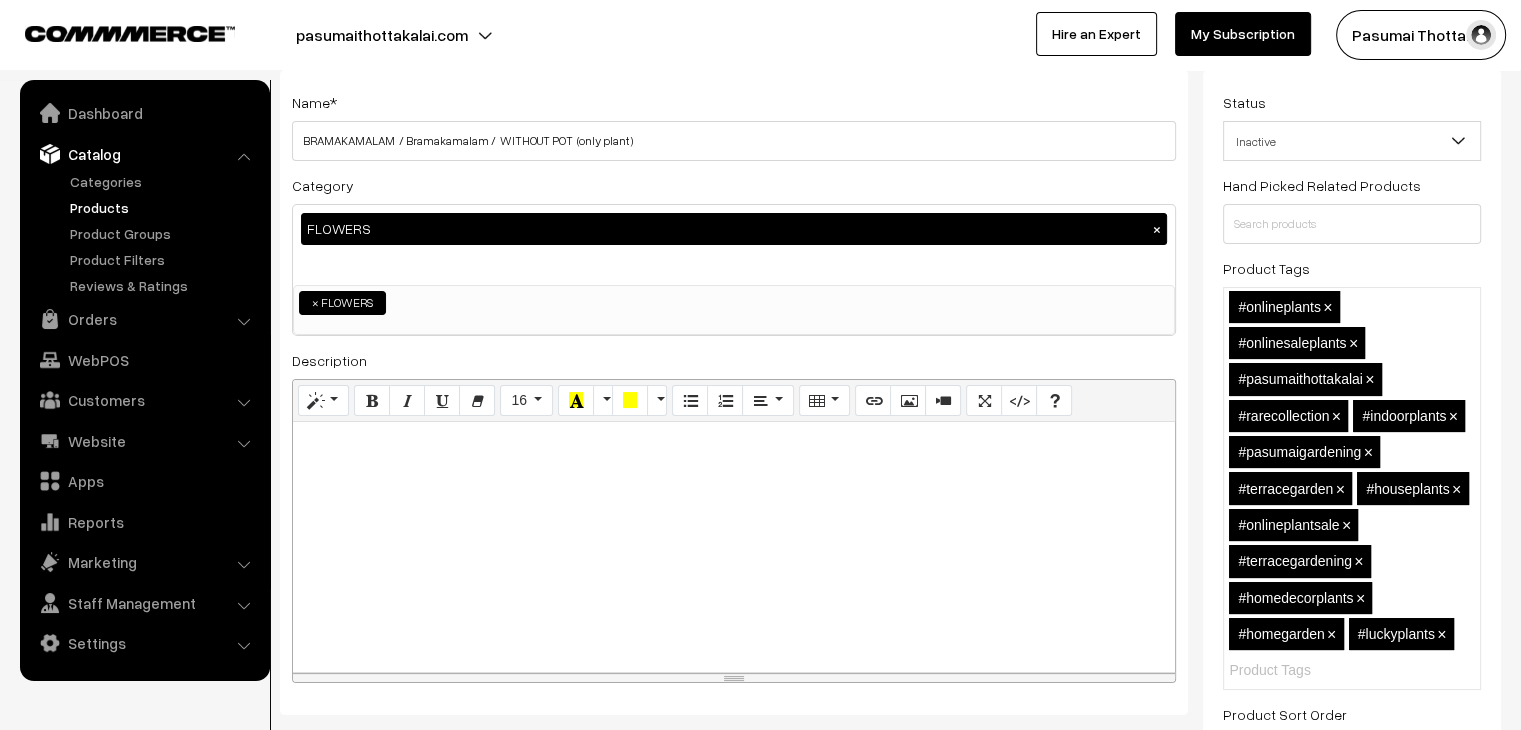 scroll, scrollTop: 0, scrollLeft: 0, axis: both 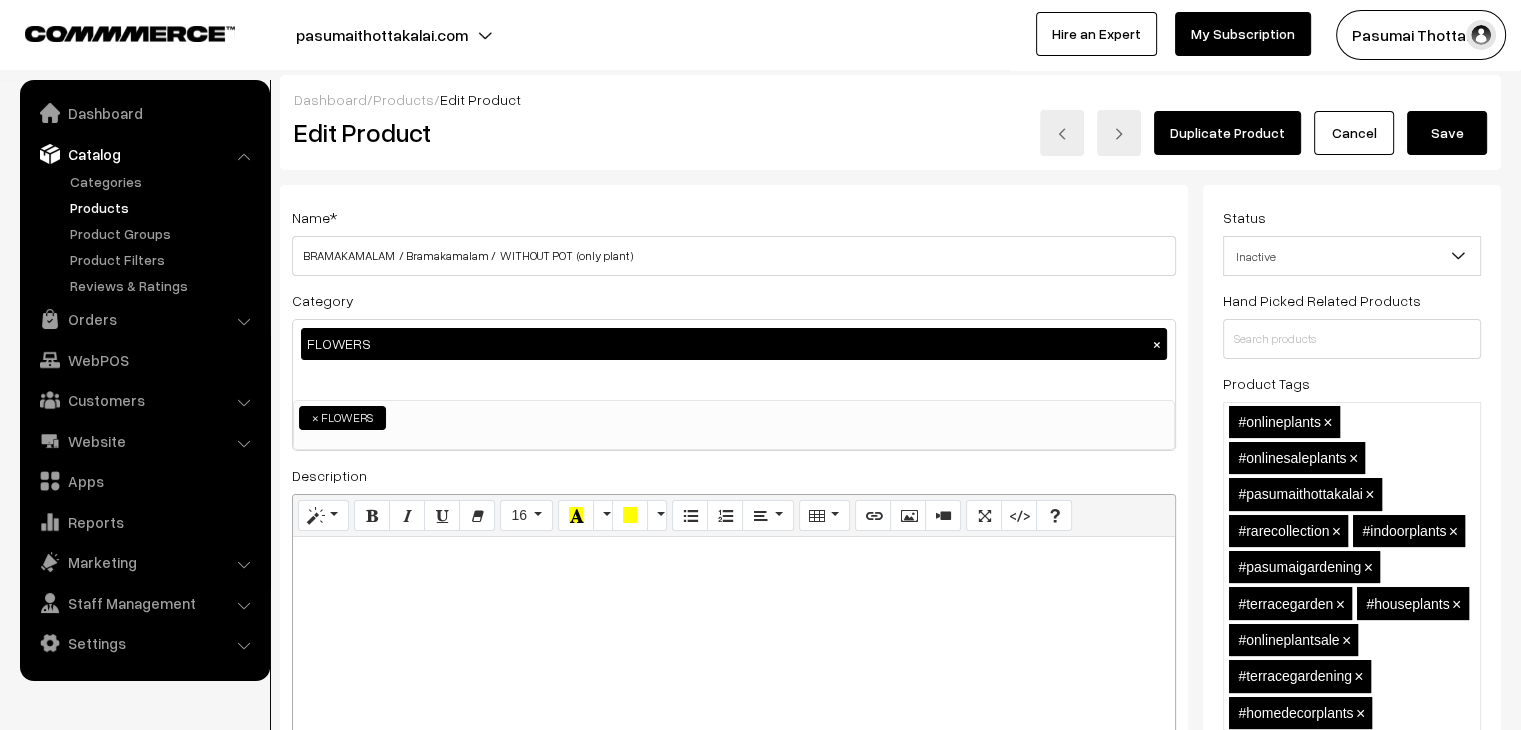click on "Save" at bounding box center [1447, 133] 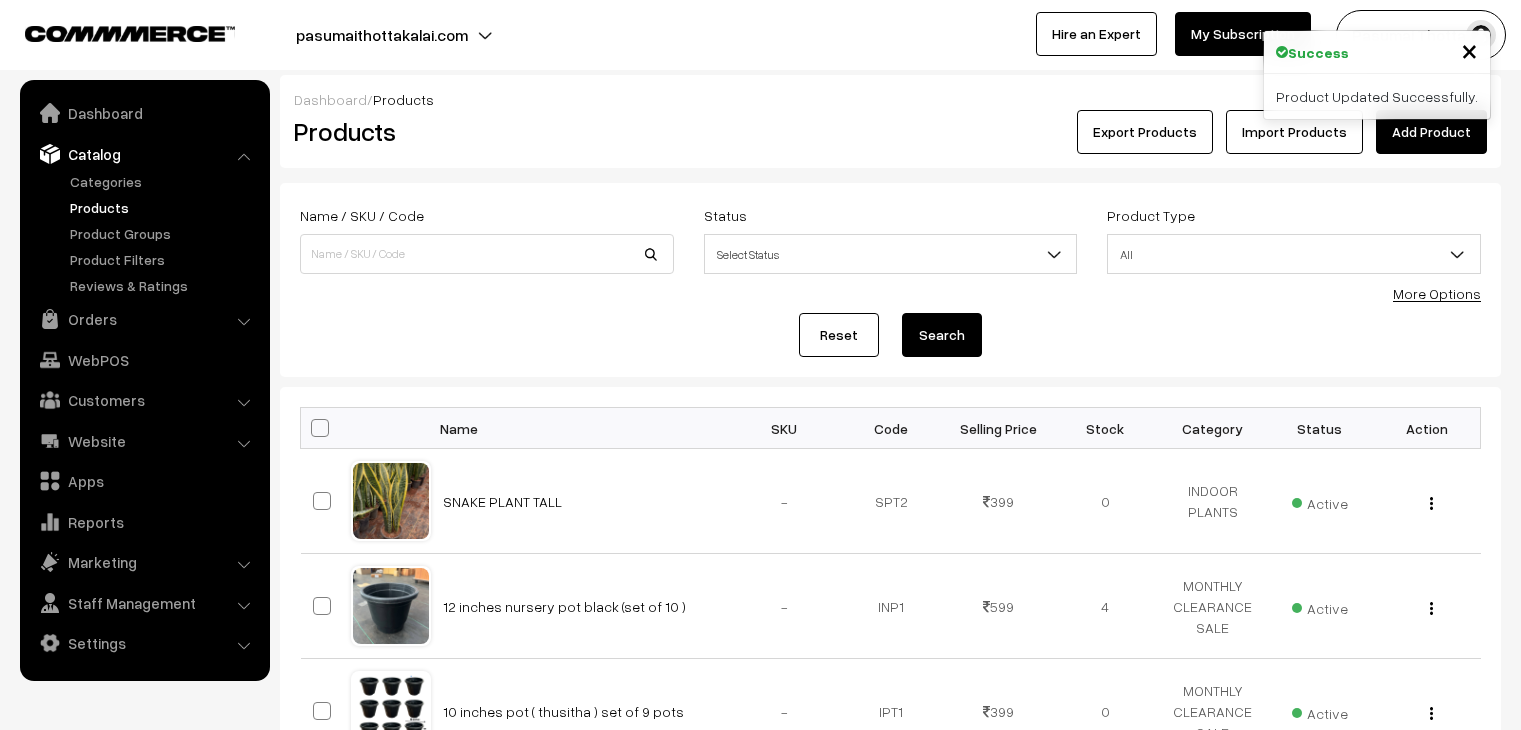 scroll, scrollTop: 0, scrollLeft: 0, axis: both 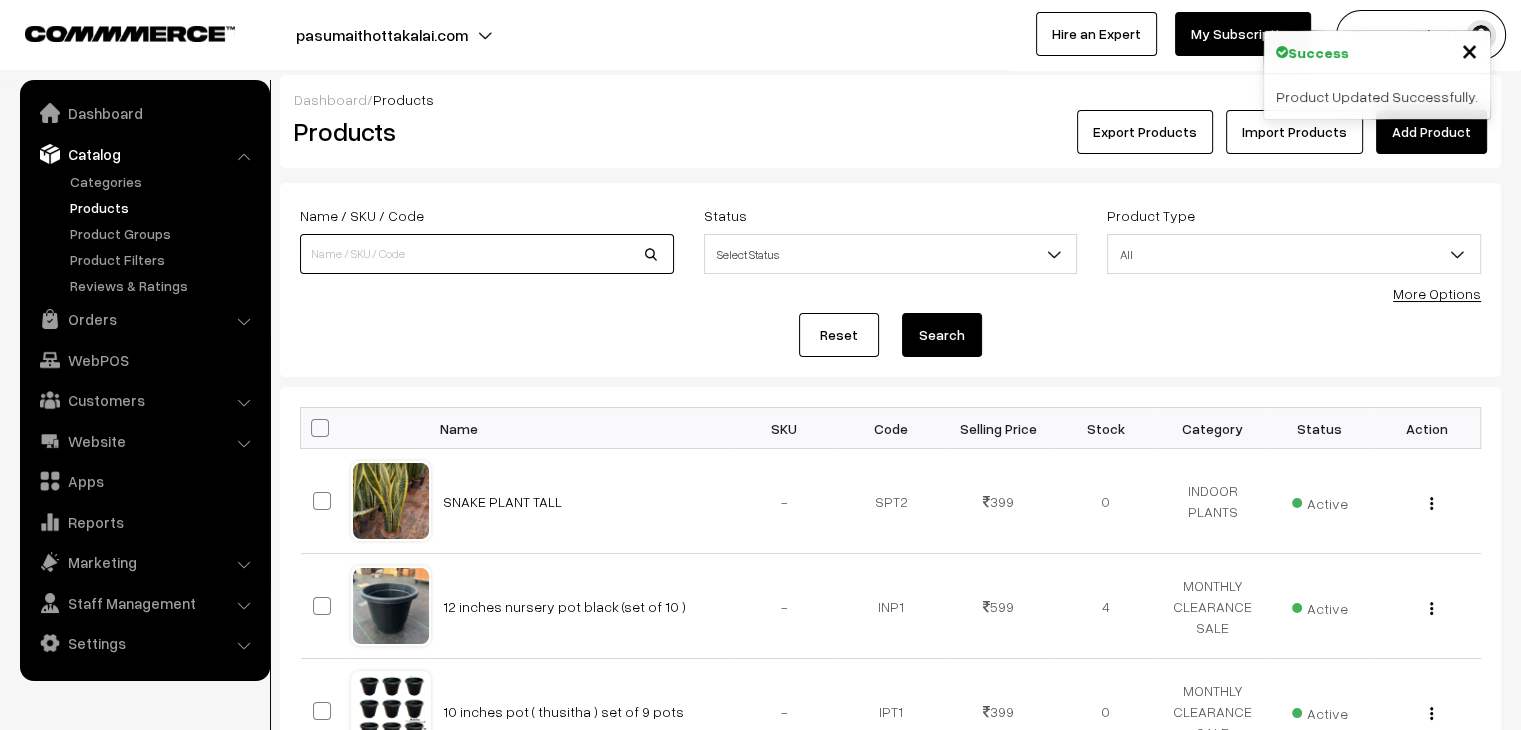 click at bounding box center (487, 254) 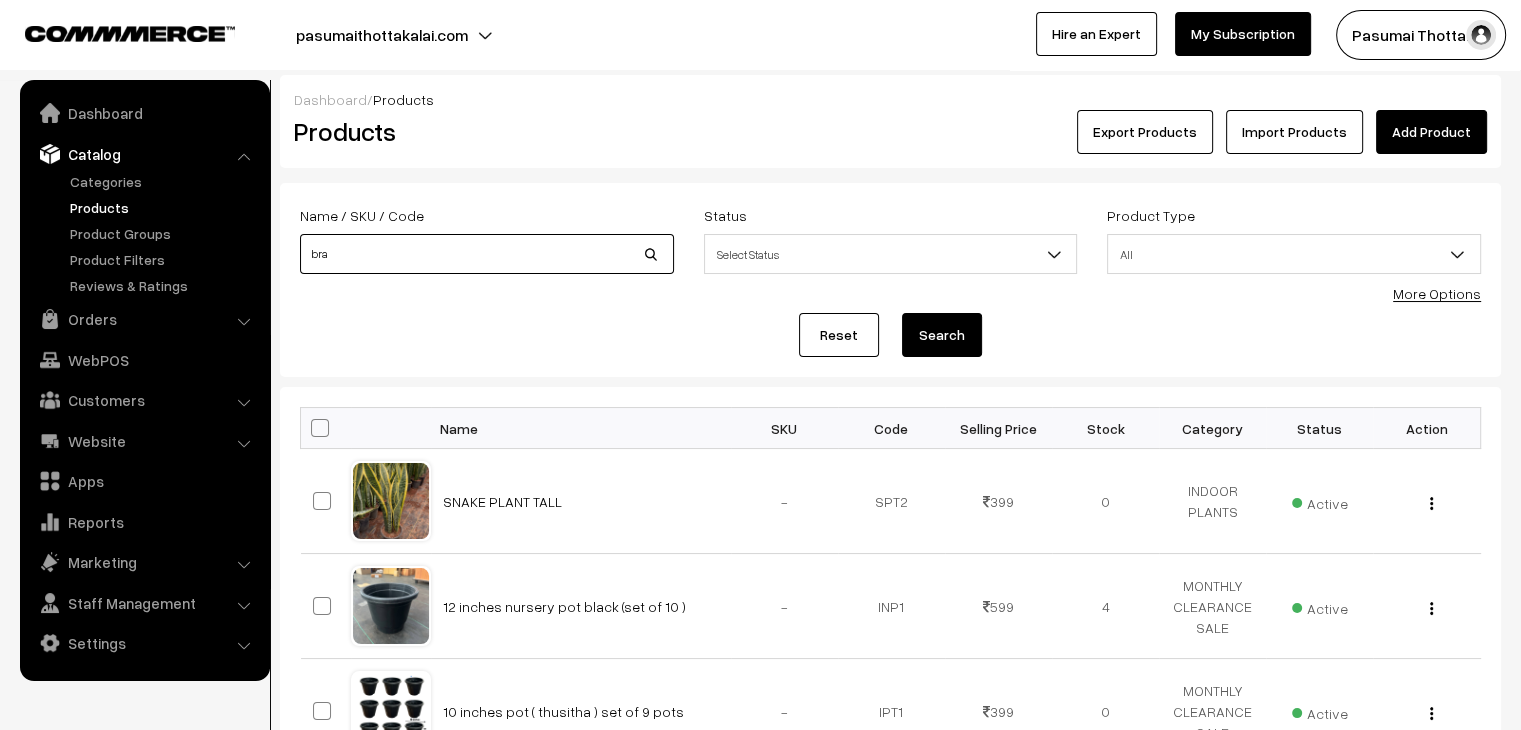 type on "bra" 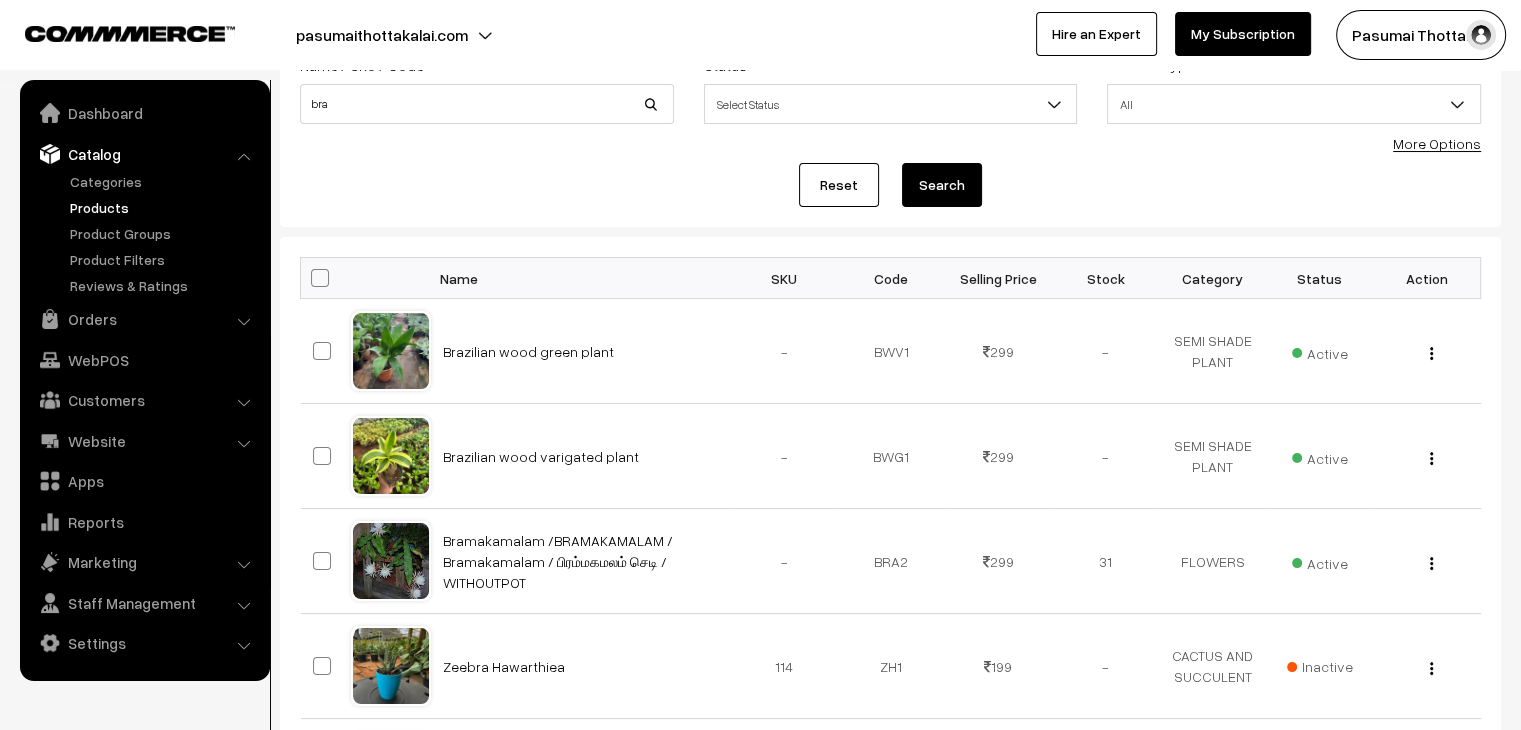 scroll, scrollTop: 400, scrollLeft: 0, axis: vertical 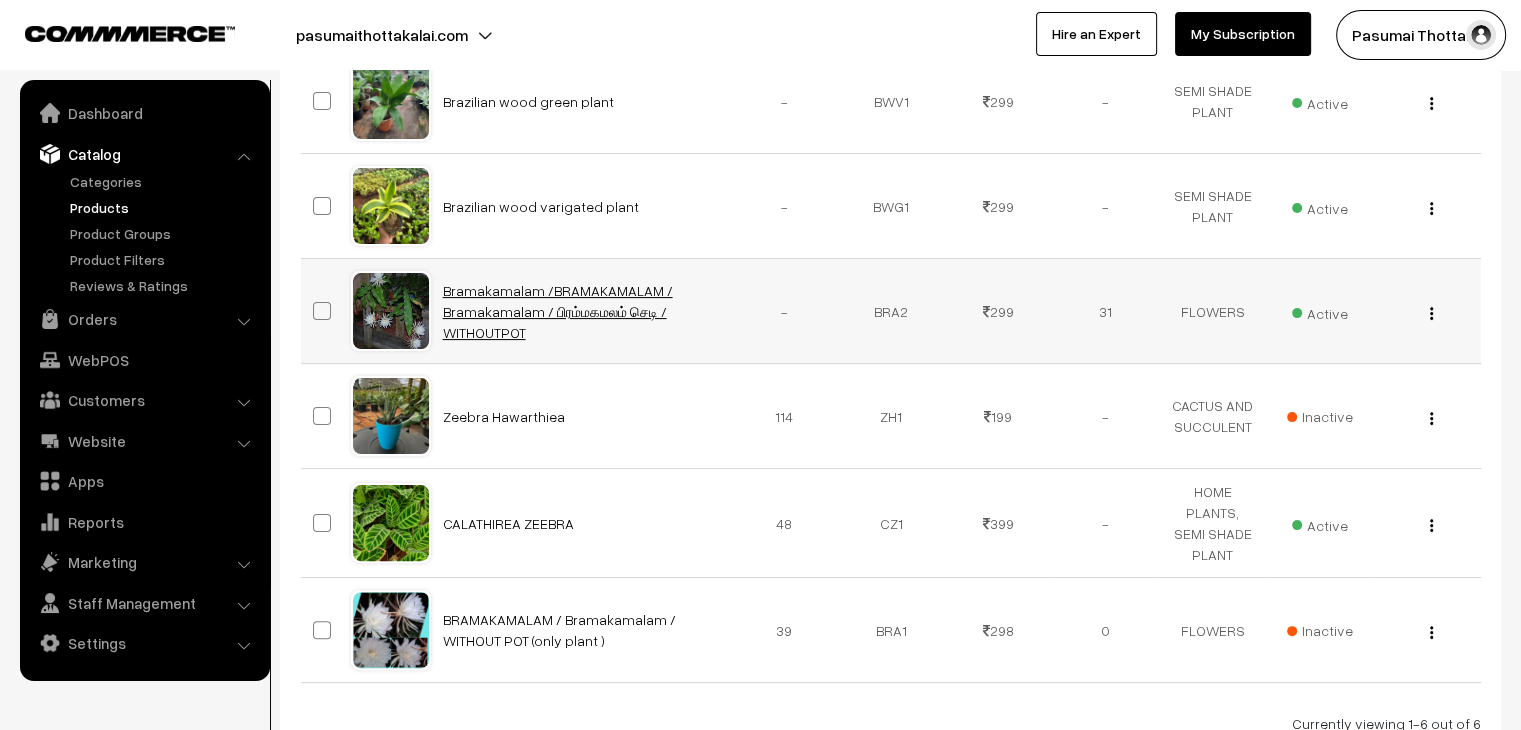 click on "Bramakamalam /BRAMAKAMALAM  / Bramakamalam / பிரம்மகமலம் செடி / WITHOUTPOT" at bounding box center [558, 311] 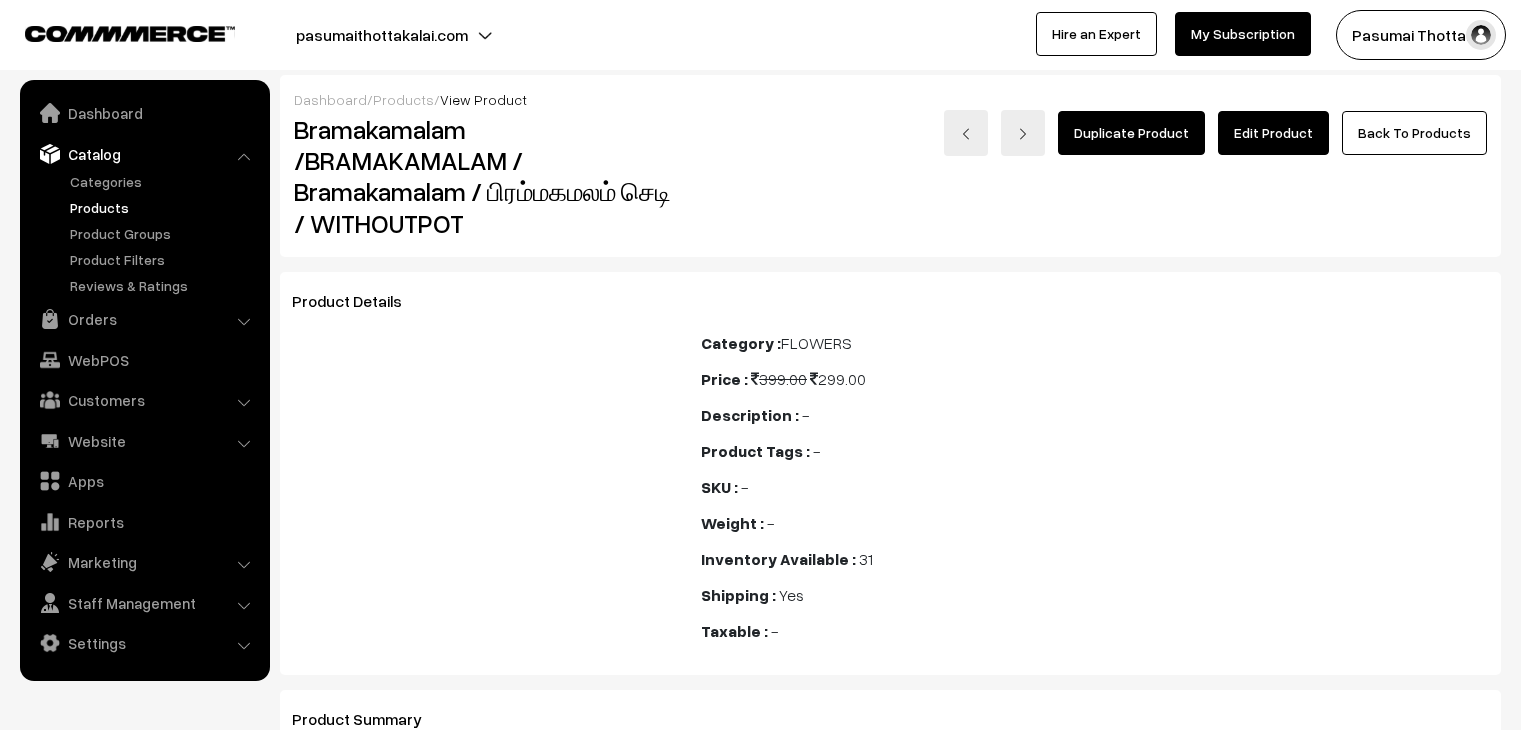 scroll, scrollTop: 0, scrollLeft: 0, axis: both 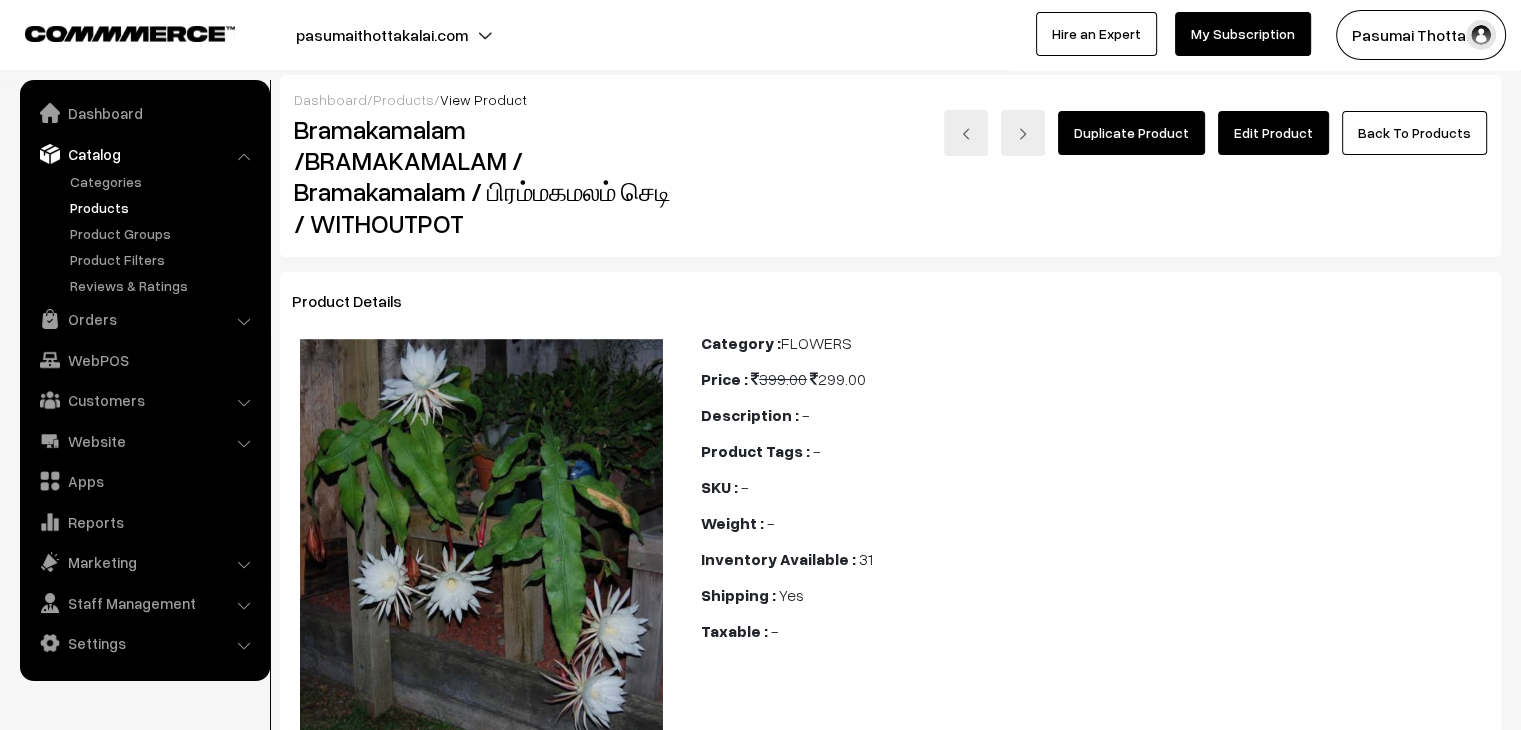 click on "Edit Product" at bounding box center (1273, 133) 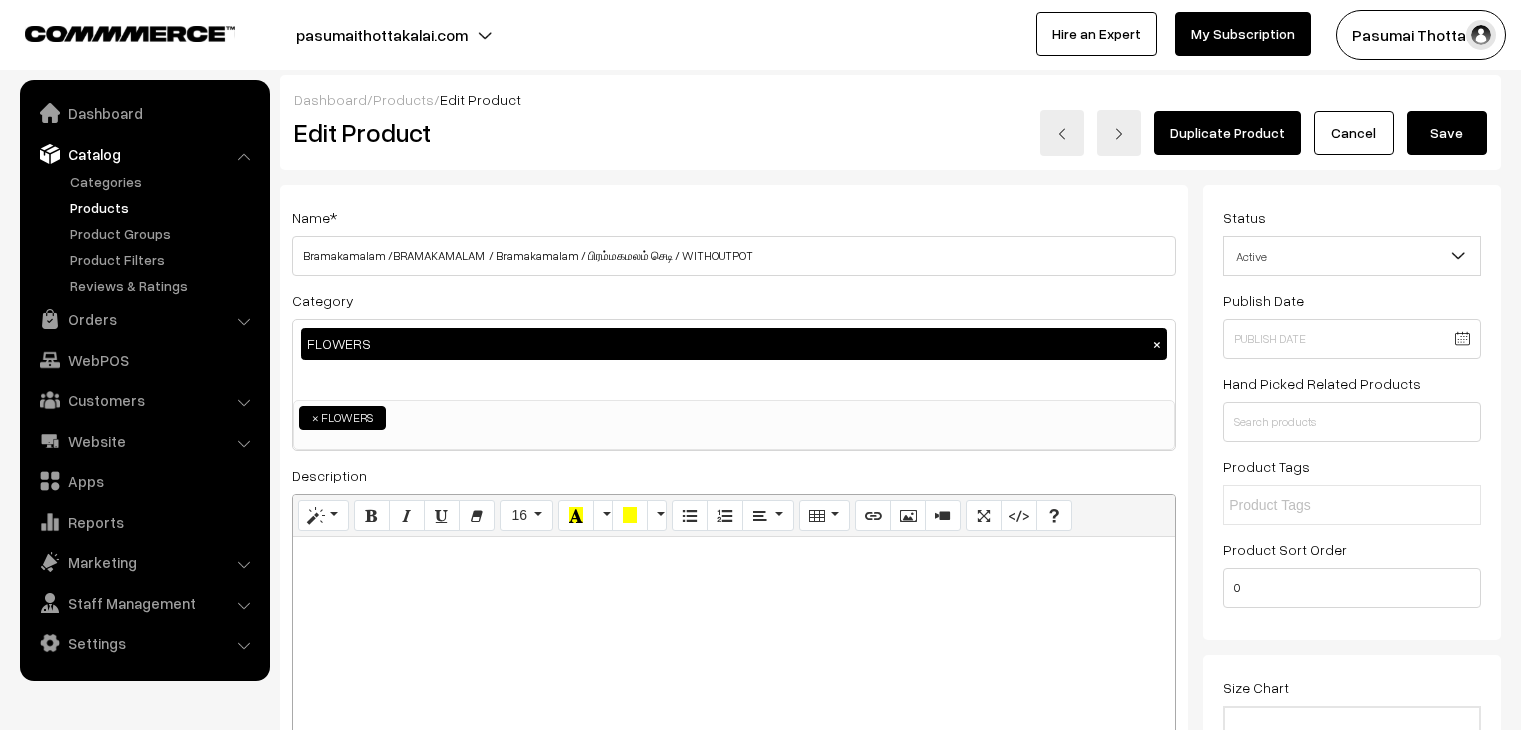 scroll, scrollTop: 0, scrollLeft: 0, axis: both 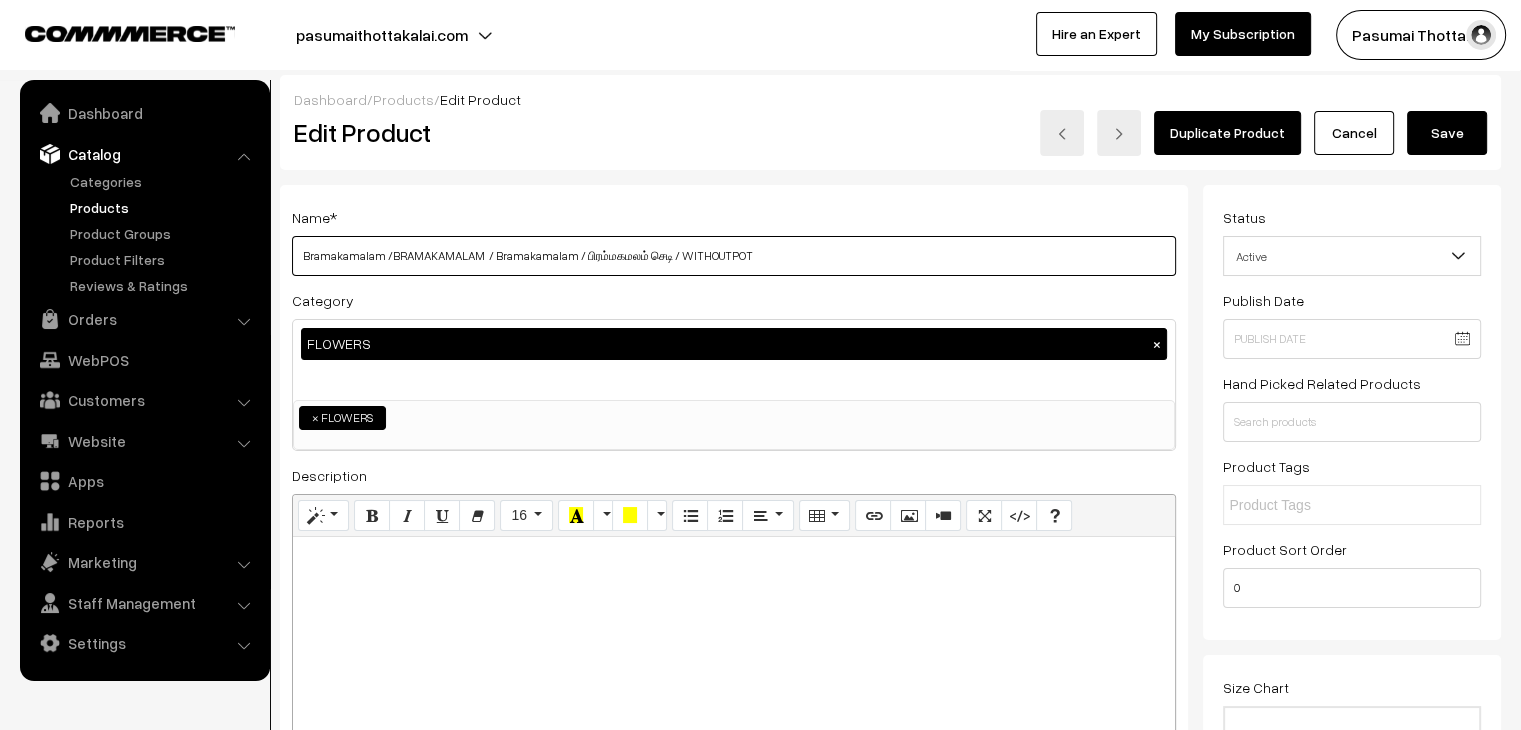 click on "Bramakamalam /BRAMAKAMALAM  / Bramakamalam / பிரம்மகமலம் செடி / WITHOUTPOT" at bounding box center [734, 256] 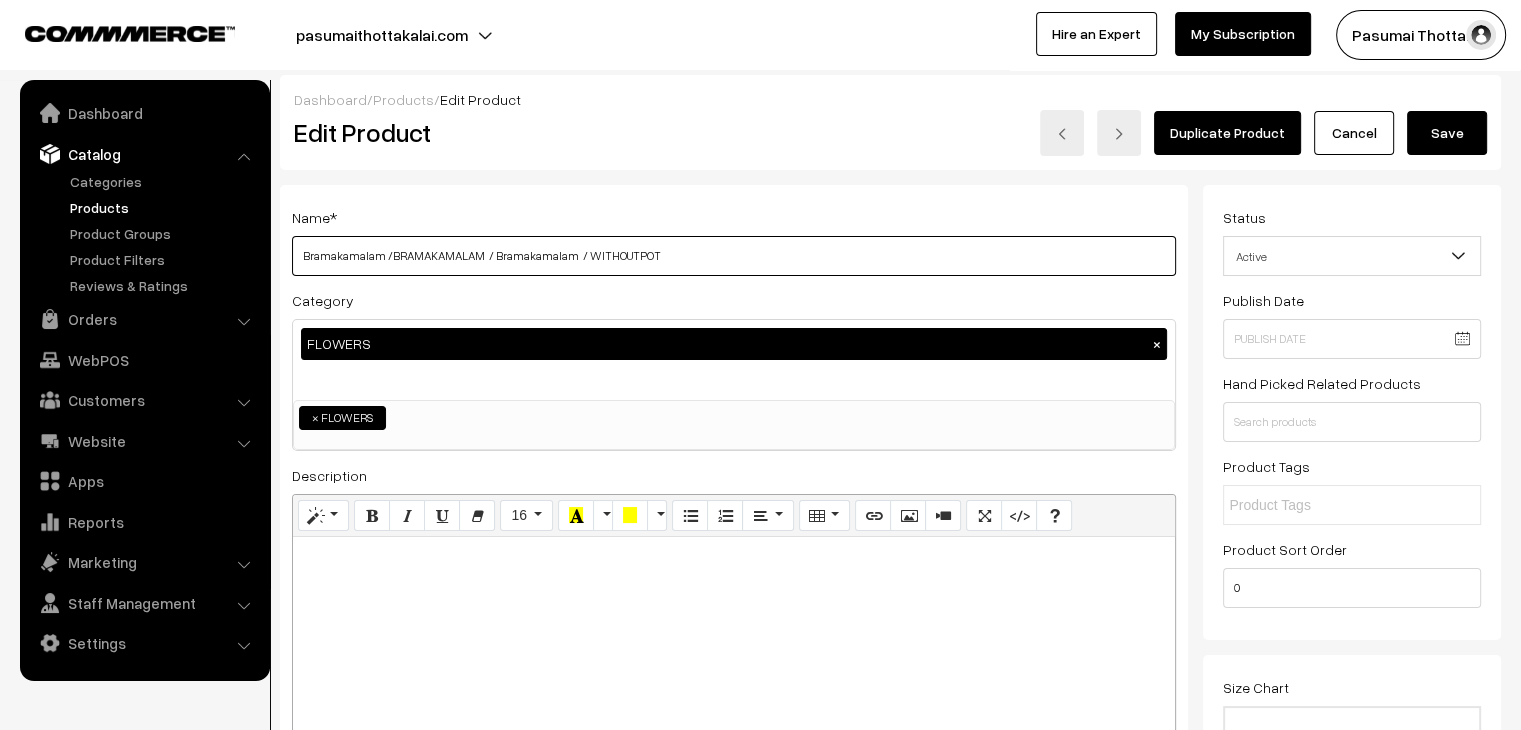type on "Bramakamalam /BRAMAKAMALAM  / Bramakamalam  / WITHOUTPOT" 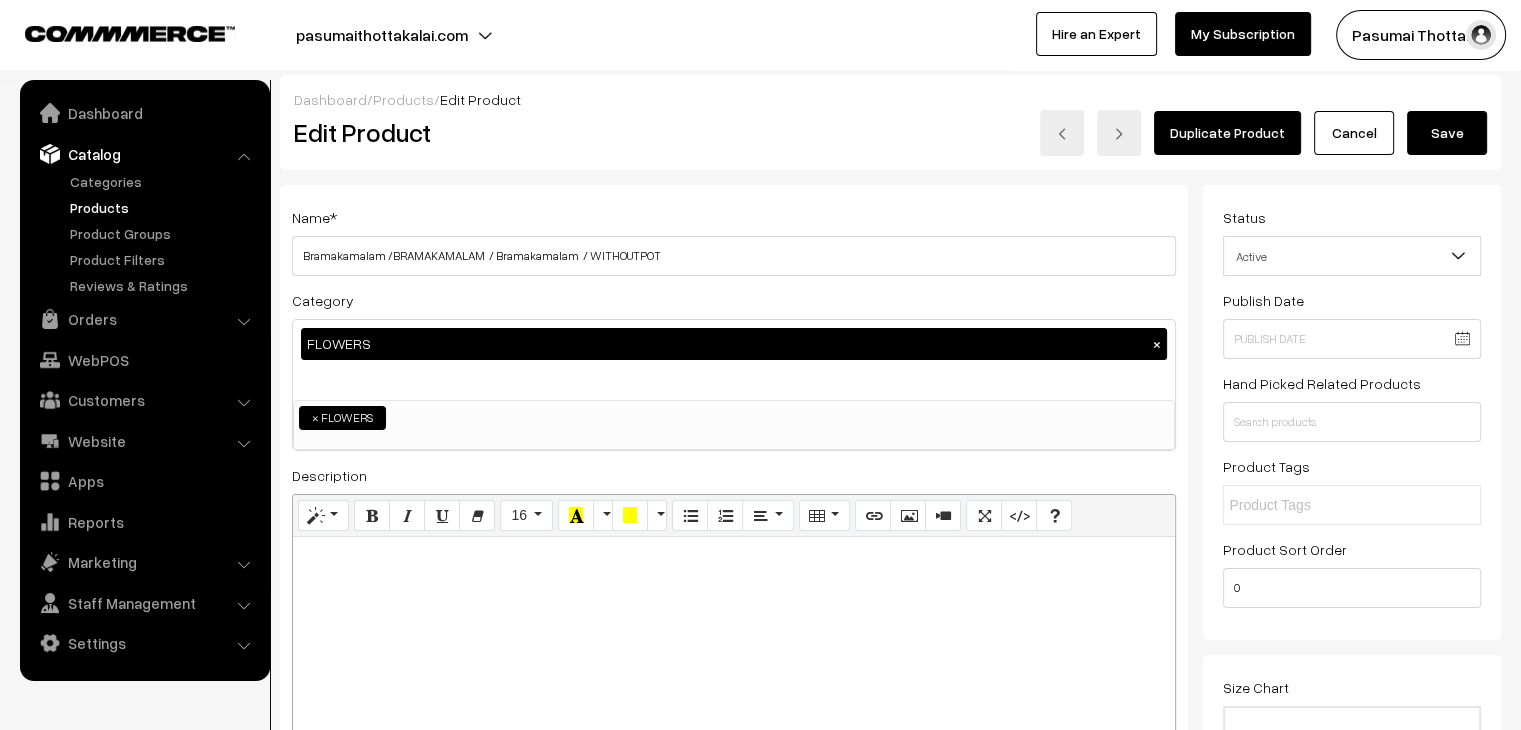 click on "Save" at bounding box center [1447, 133] 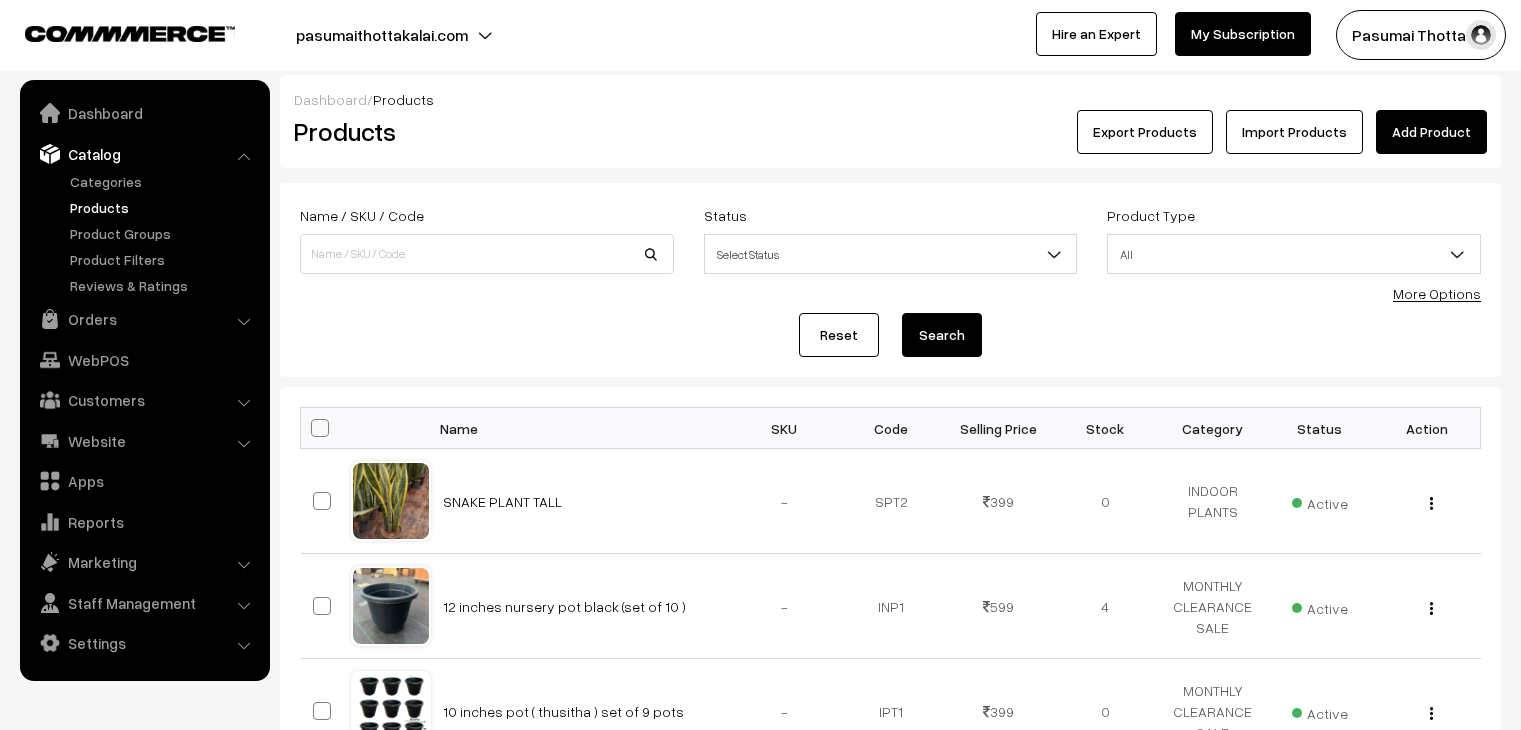 scroll, scrollTop: 0, scrollLeft: 0, axis: both 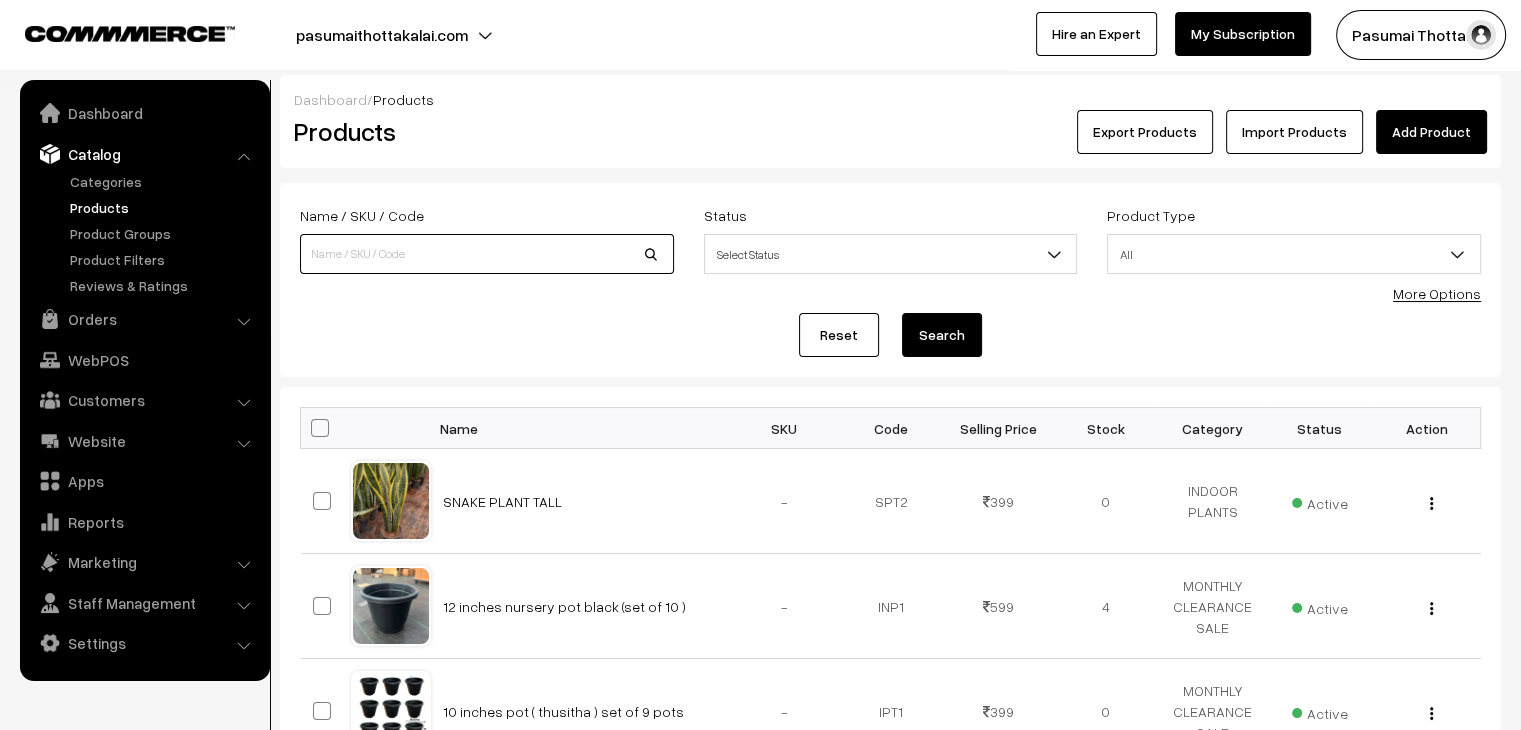 click at bounding box center (487, 254) 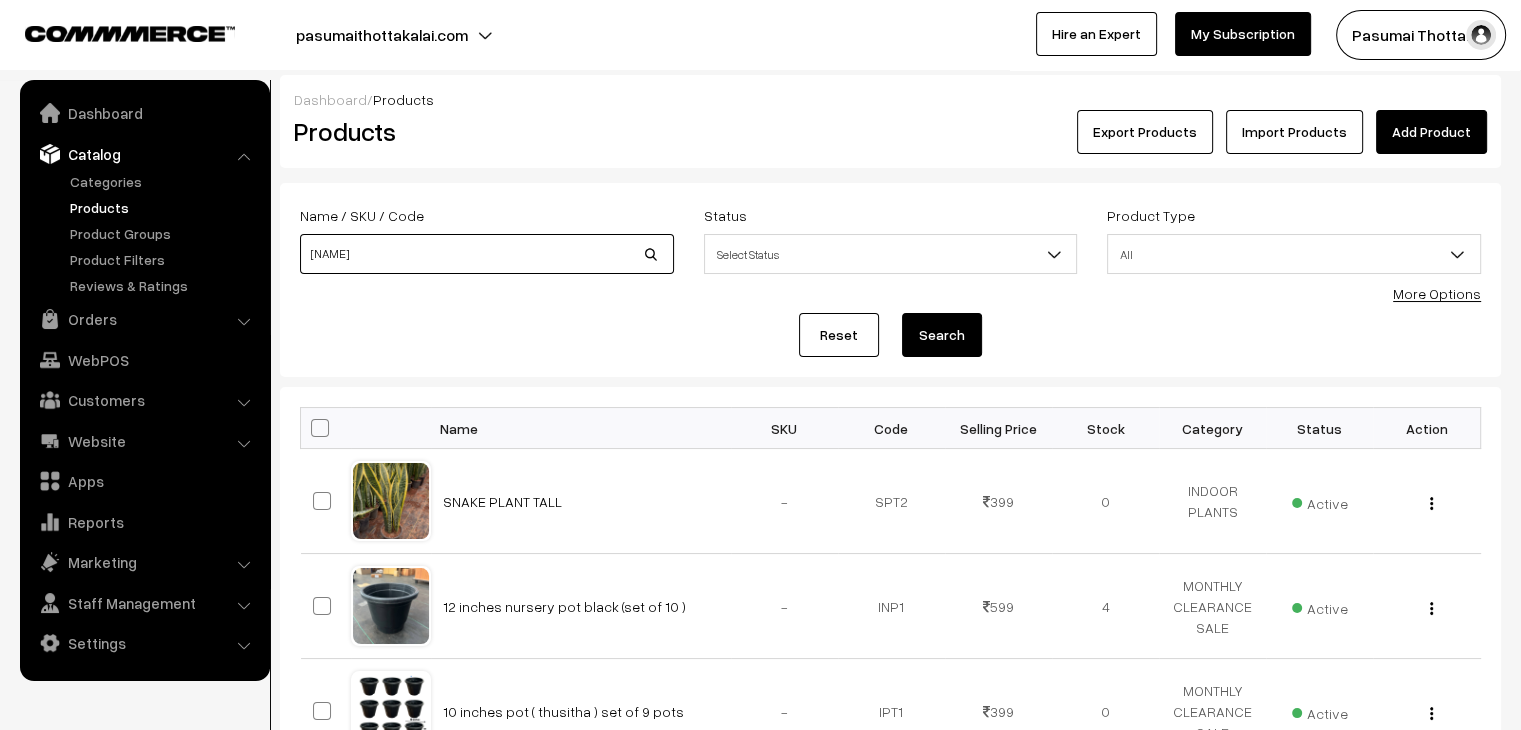 type on "[NAME]" 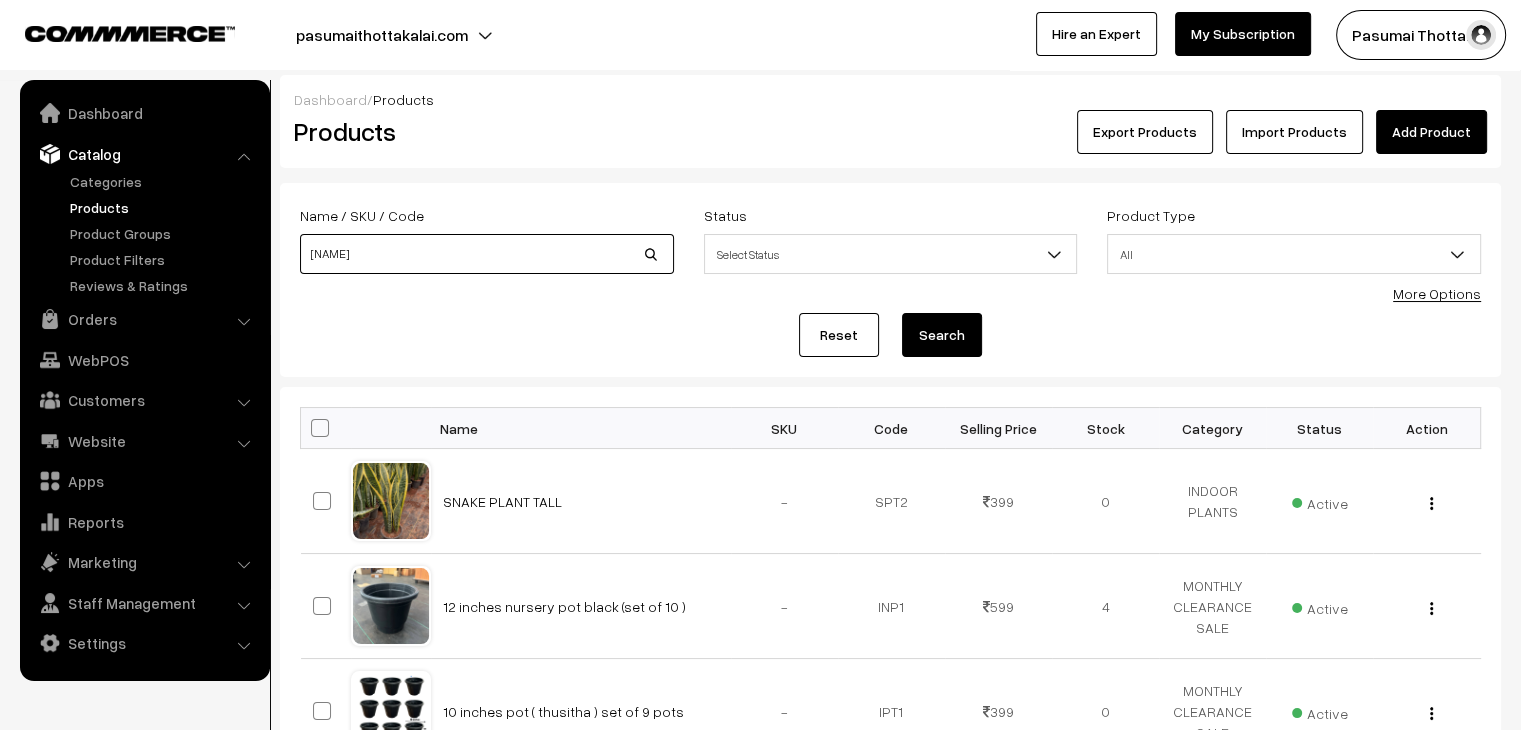 click on "Search" at bounding box center [942, 335] 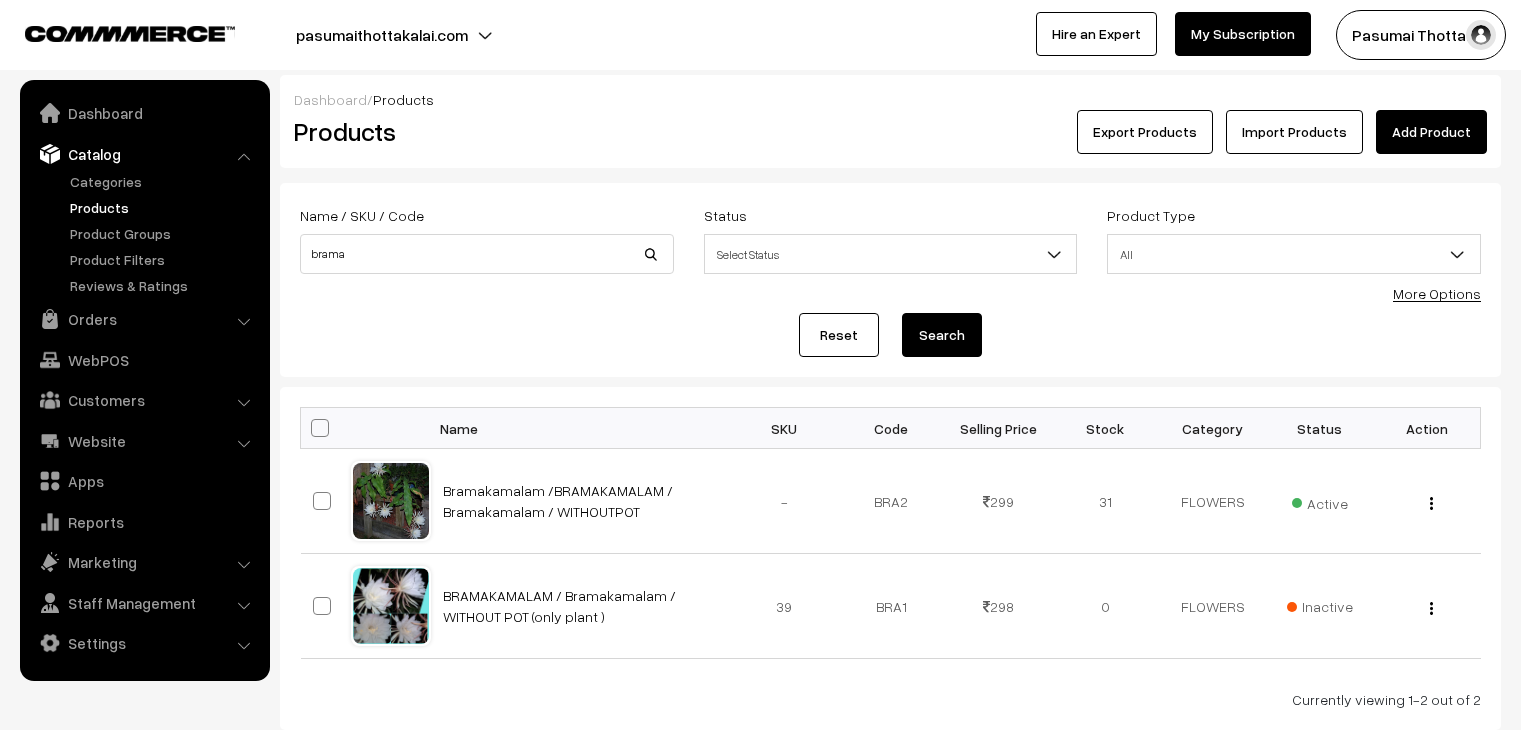 scroll, scrollTop: 0, scrollLeft: 0, axis: both 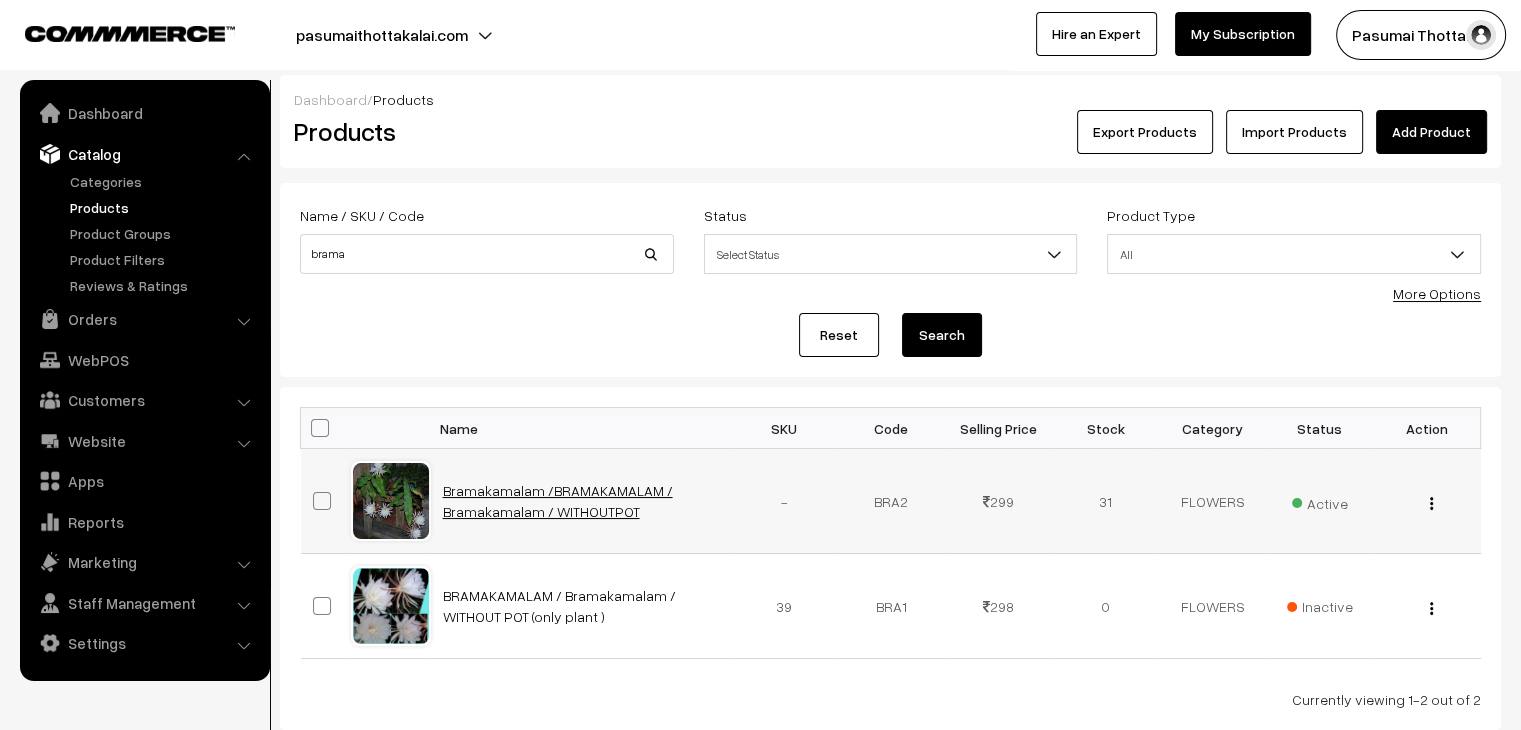 click on "Bramakamalam /BRAMAKAMALAM  / Bramakamalam  / WITHOUTPOT" at bounding box center [558, 501] 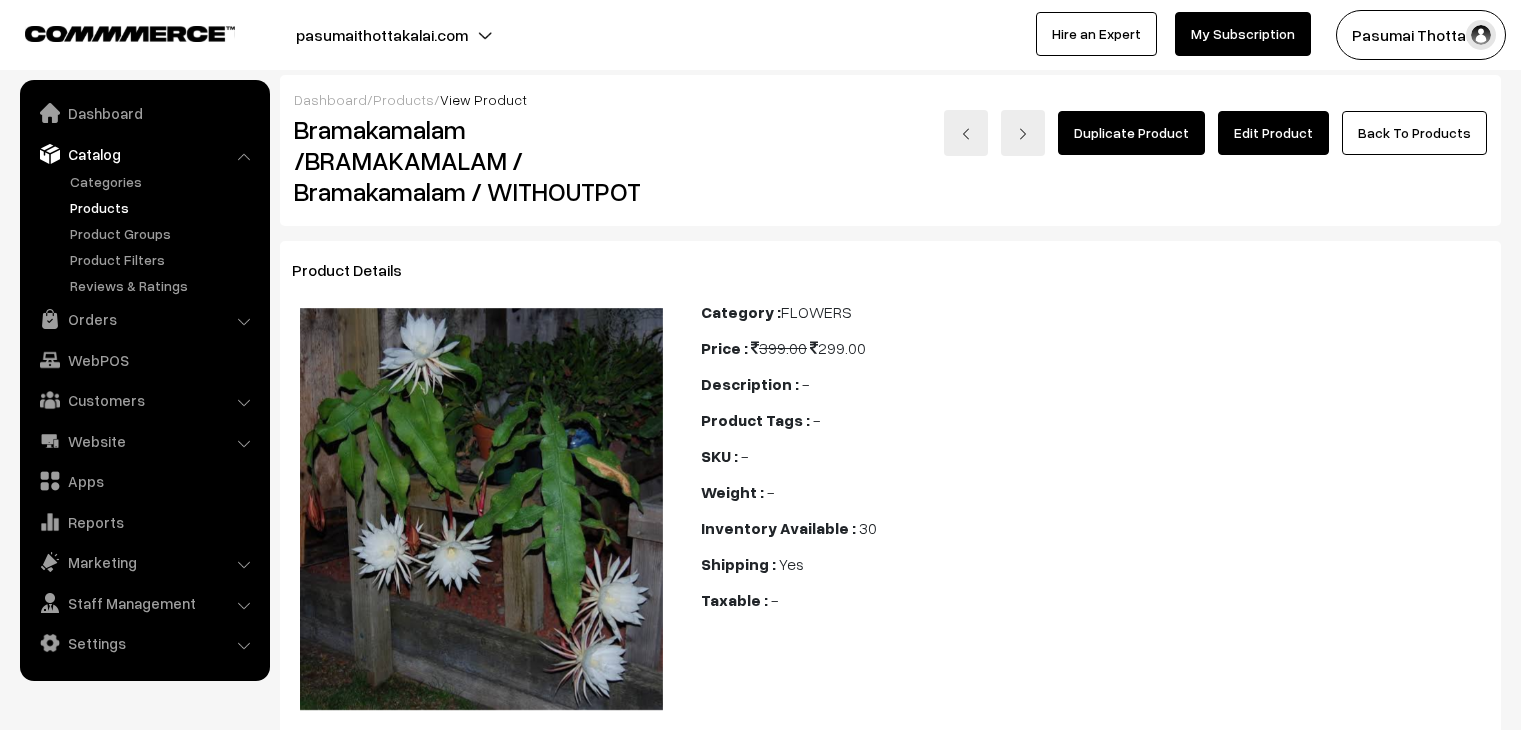 scroll, scrollTop: 0, scrollLeft: 0, axis: both 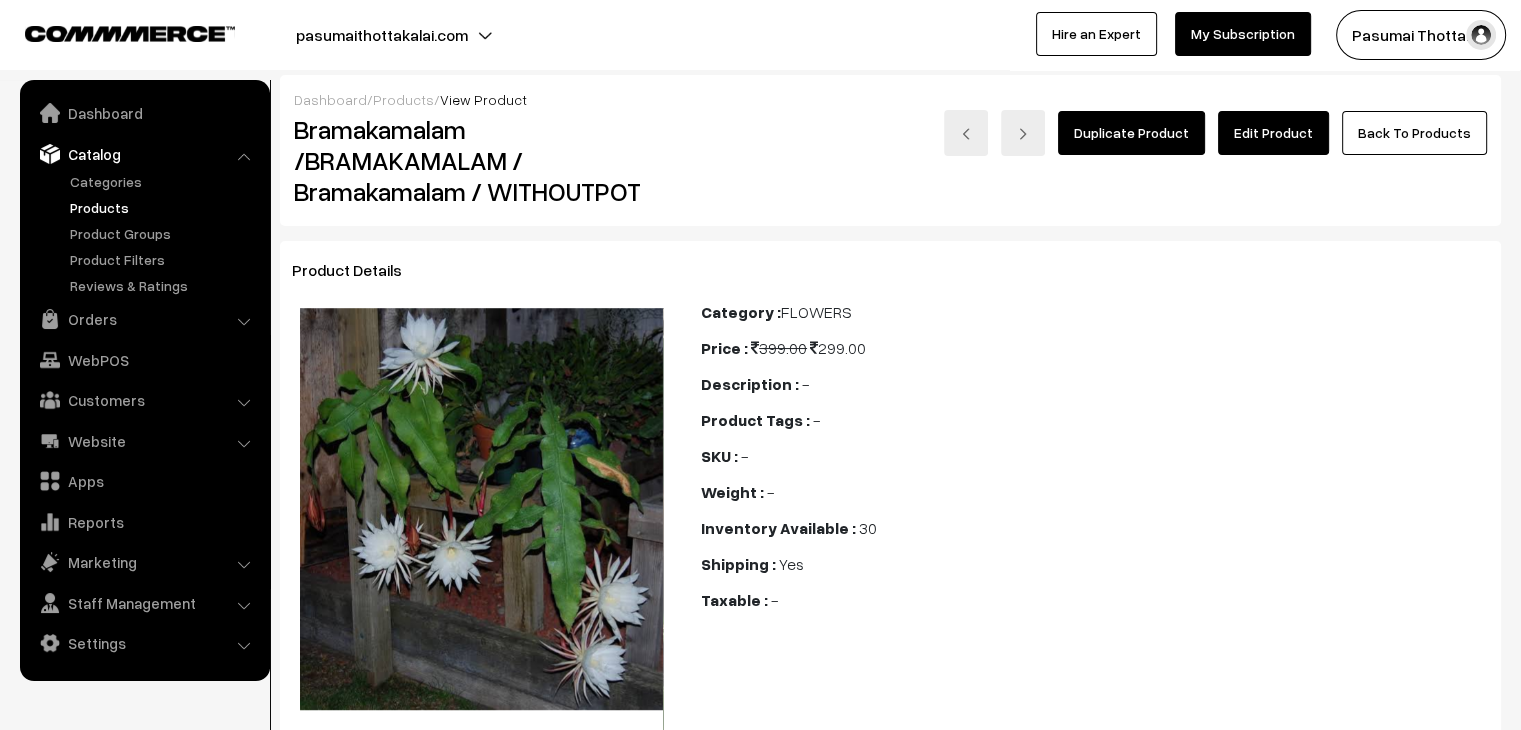 click on "Edit Product" at bounding box center [1273, 133] 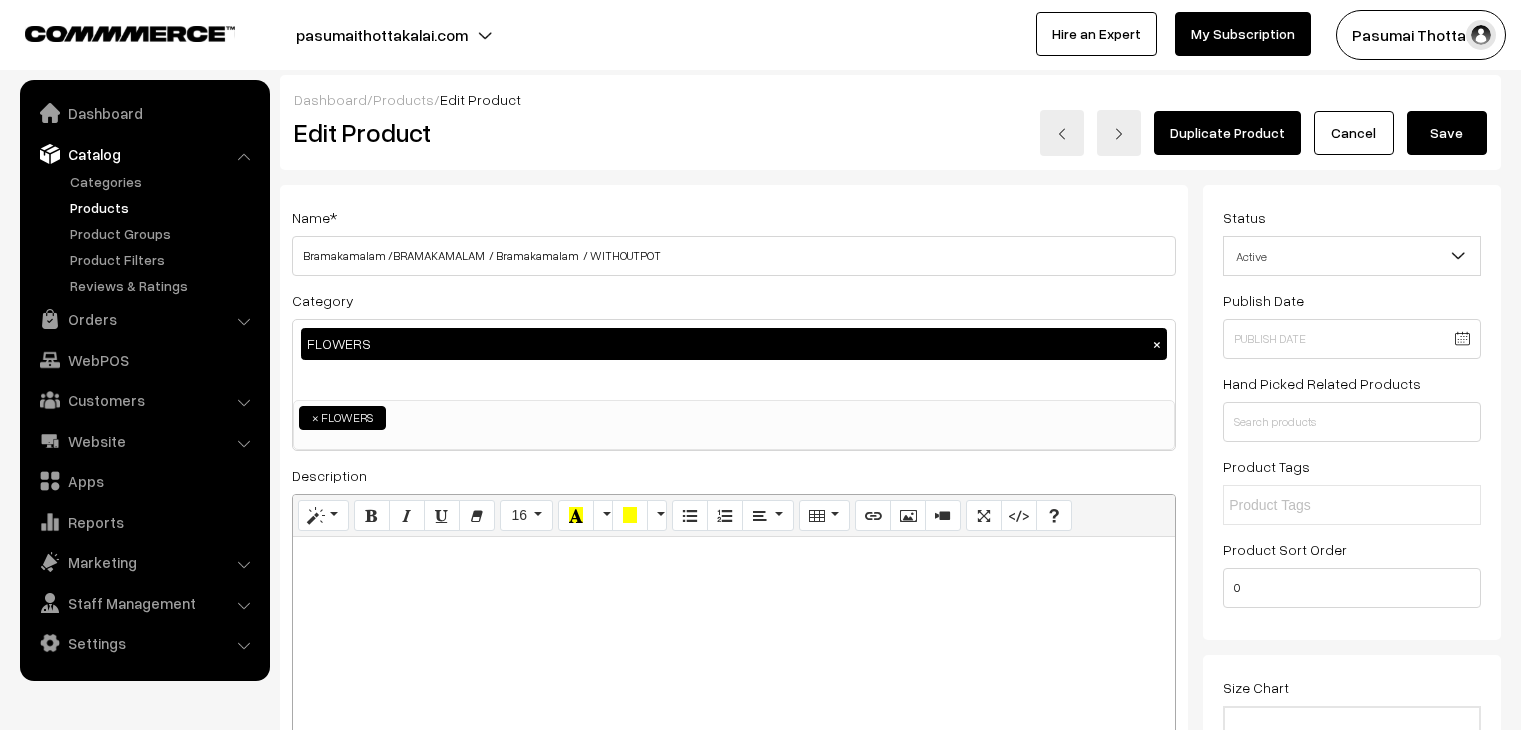 scroll, scrollTop: 0, scrollLeft: 0, axis: both 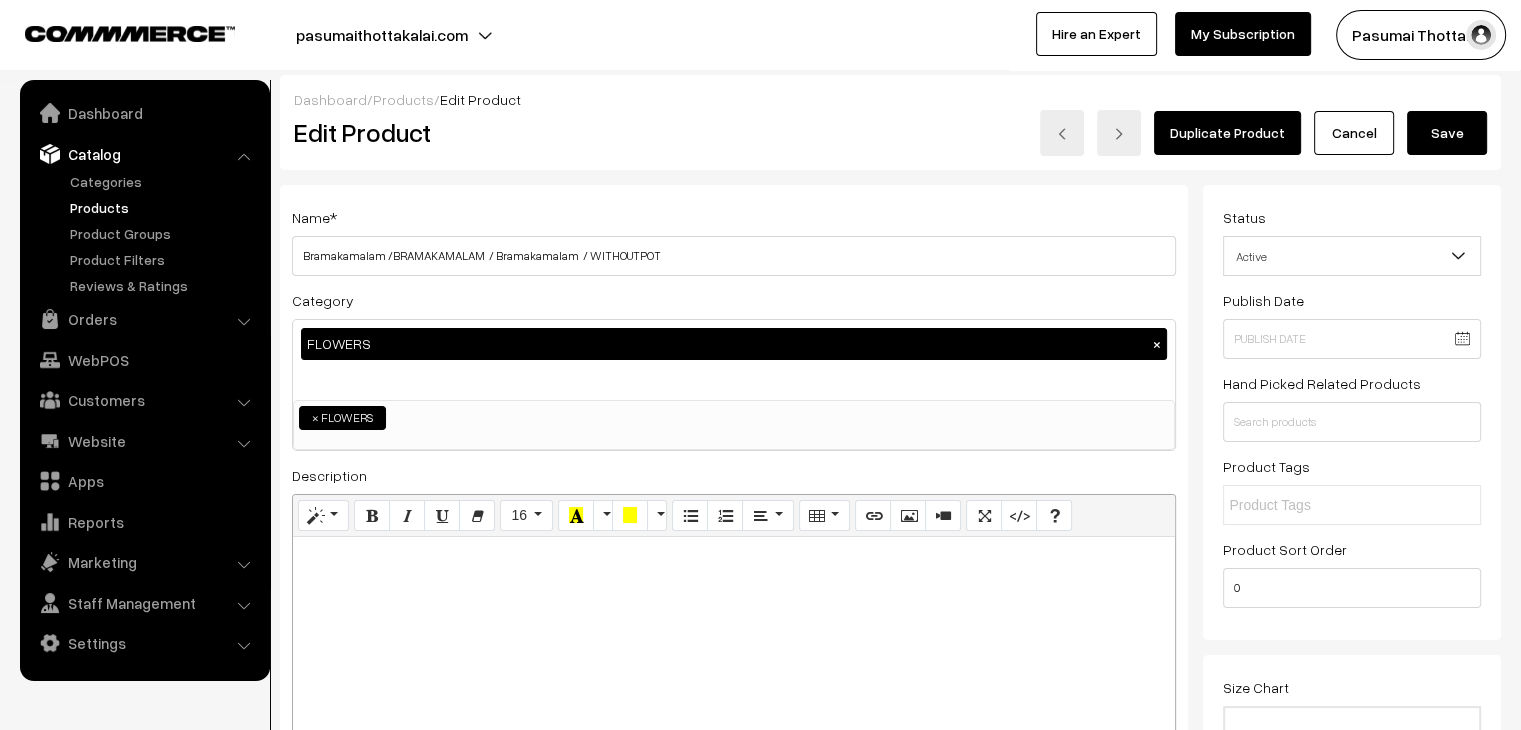 click on "Bramakamalam /BRAMAKAMALAM  / Bramakamalam  / WITHOUTPOT" at bounding box center (734, 256) 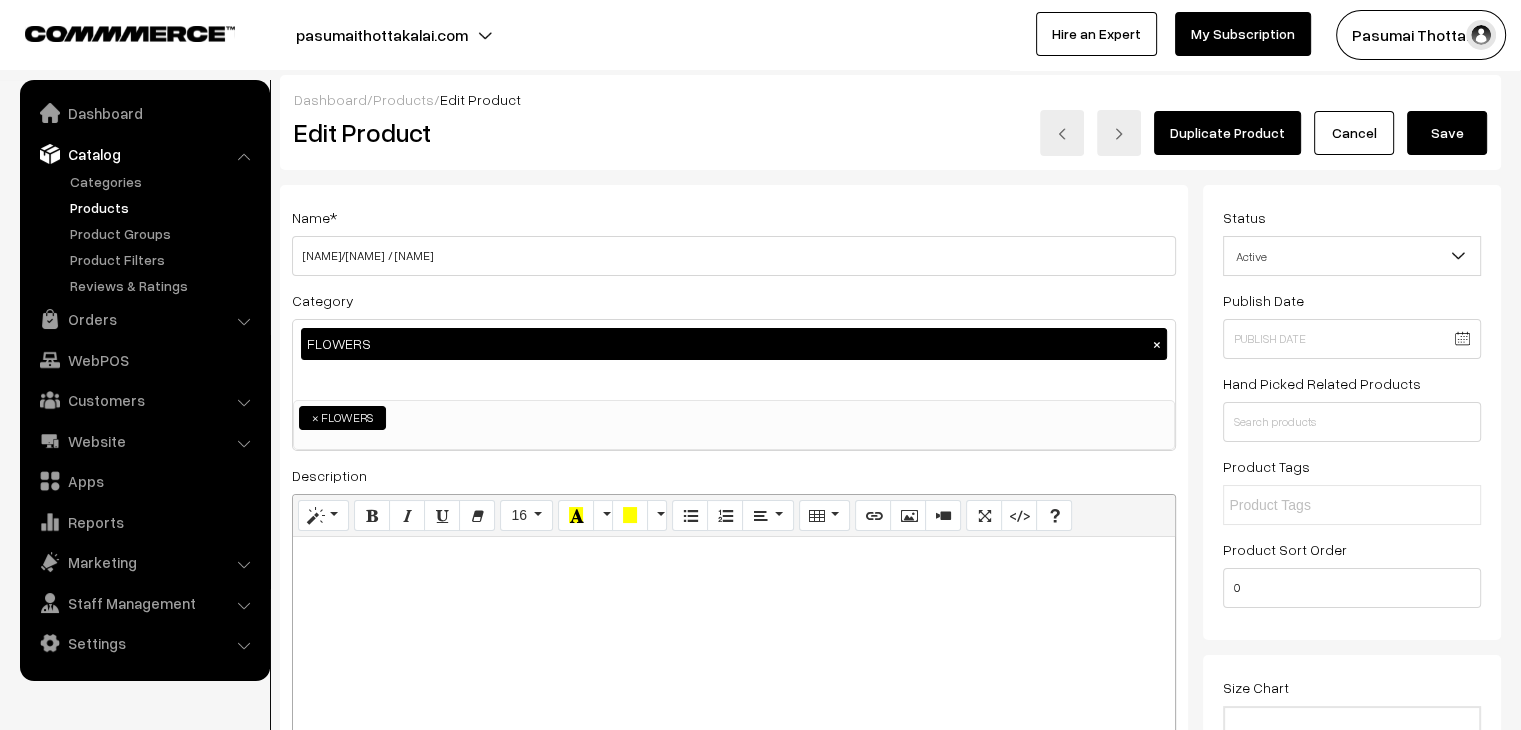 type on "[NAME]/[NAME]  / [NAME]" 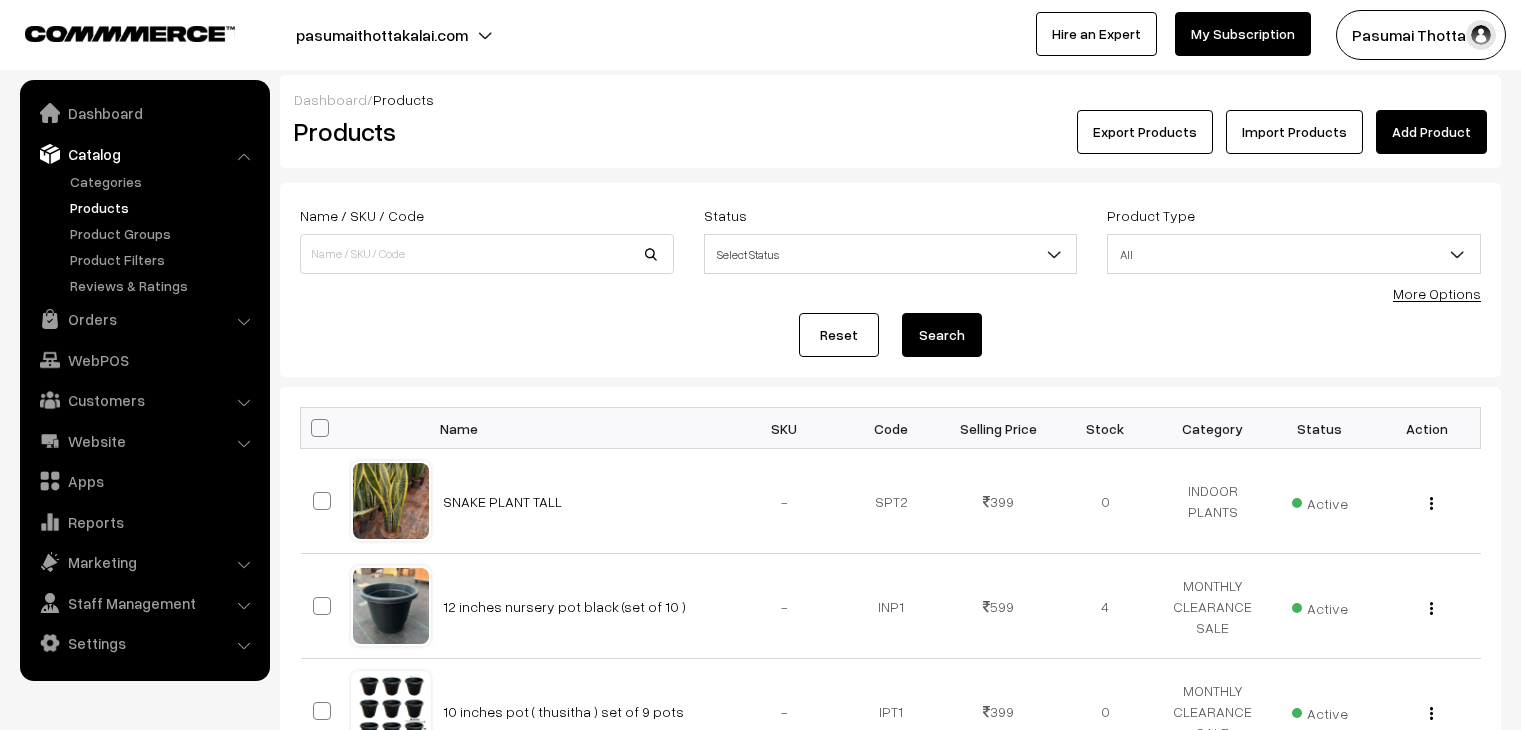 scroll, scrollTop: 0, scrollLeft: 0, axis: both 